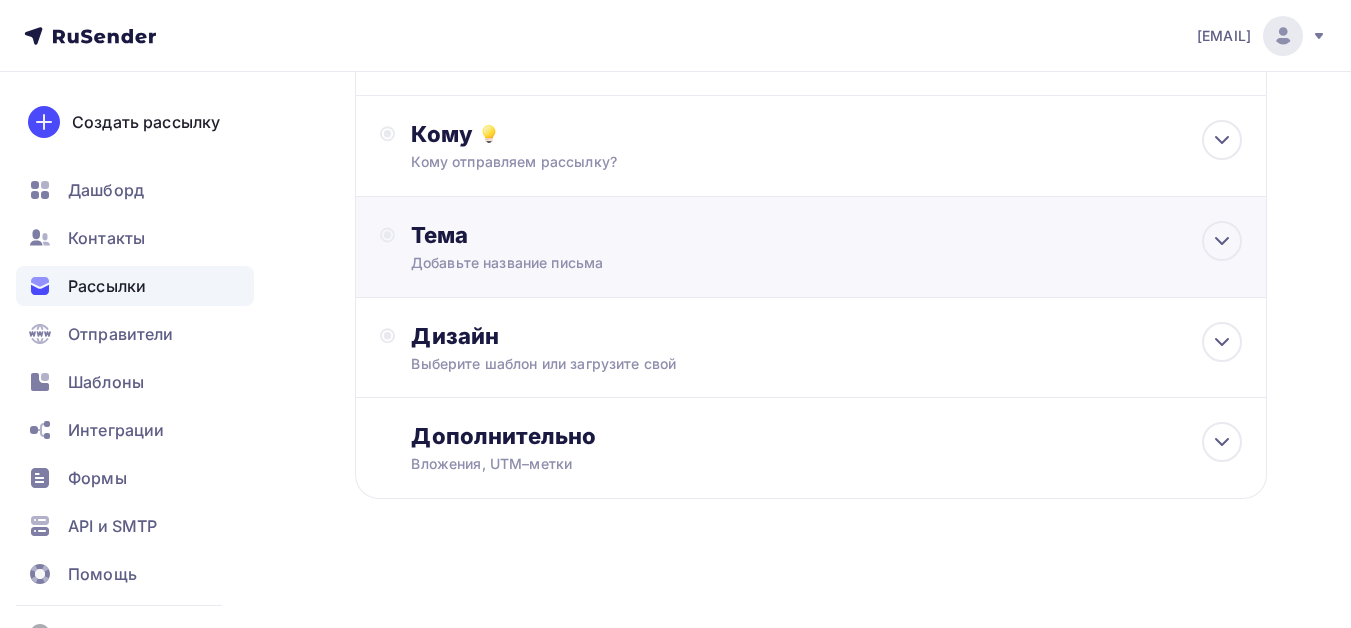 scroll, scrollTop: 190, scrollLeft: 0, axis: vertical 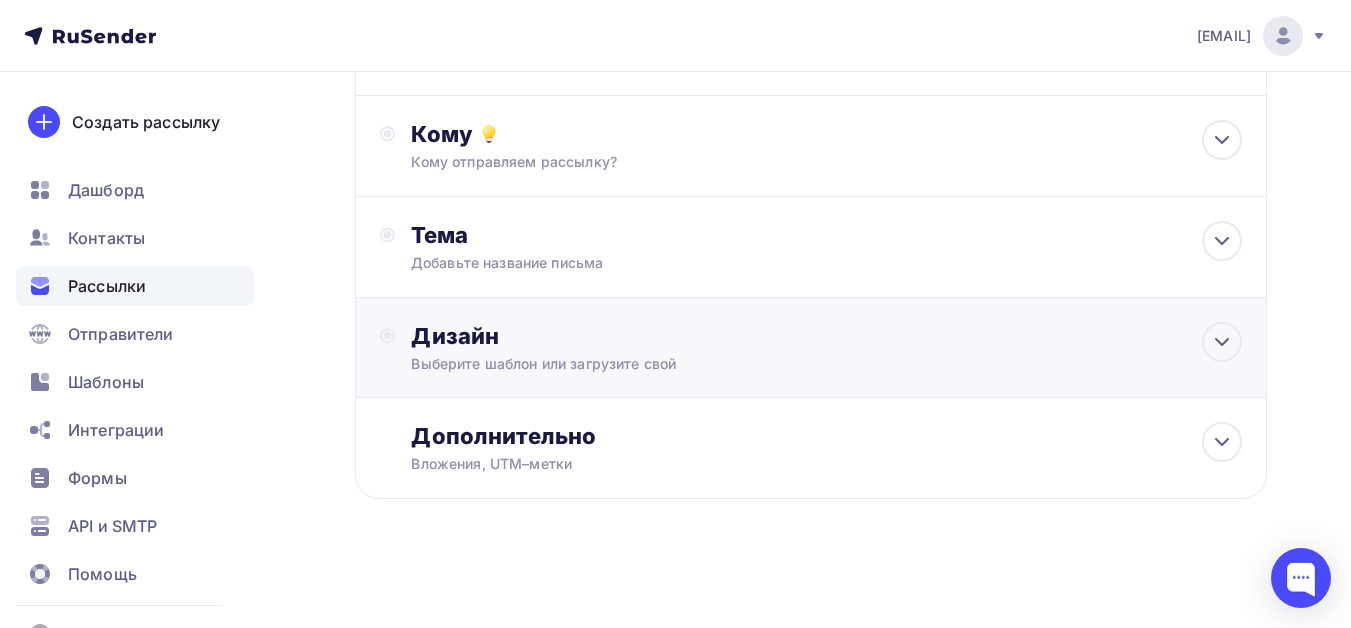 click on "Дизайн" at bounding box center [826, 336] 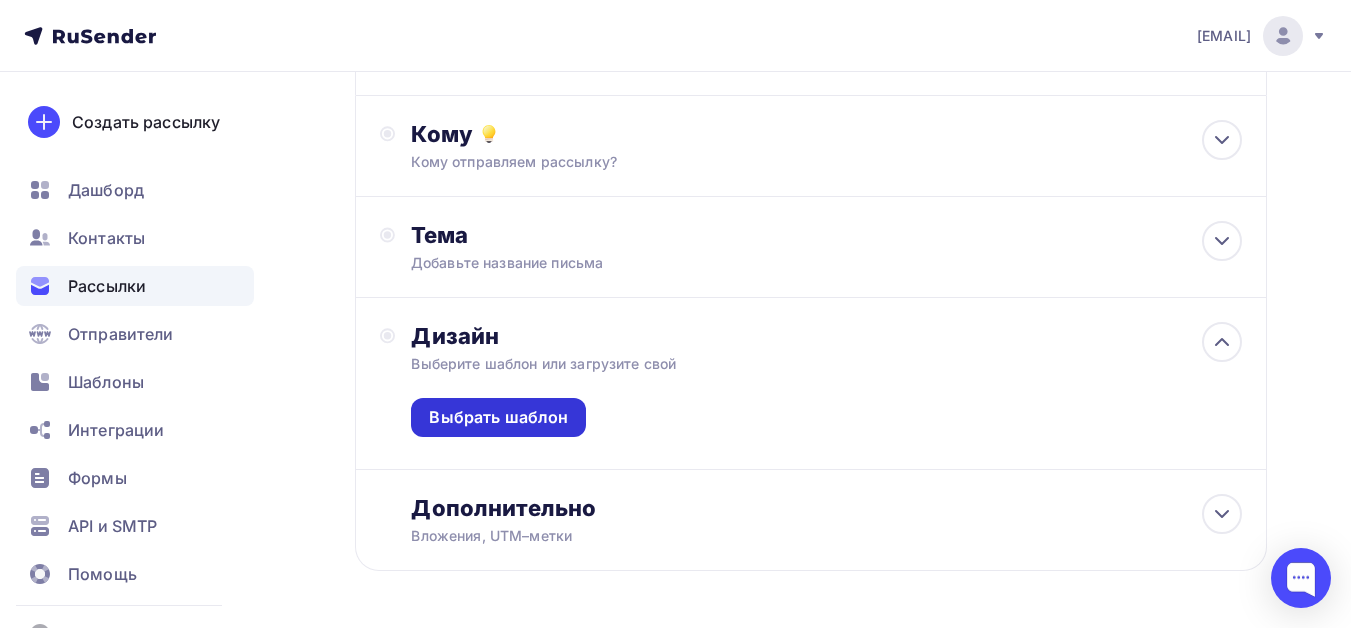 click on "Выбрать шаблон" at bounding box center (498, 417) 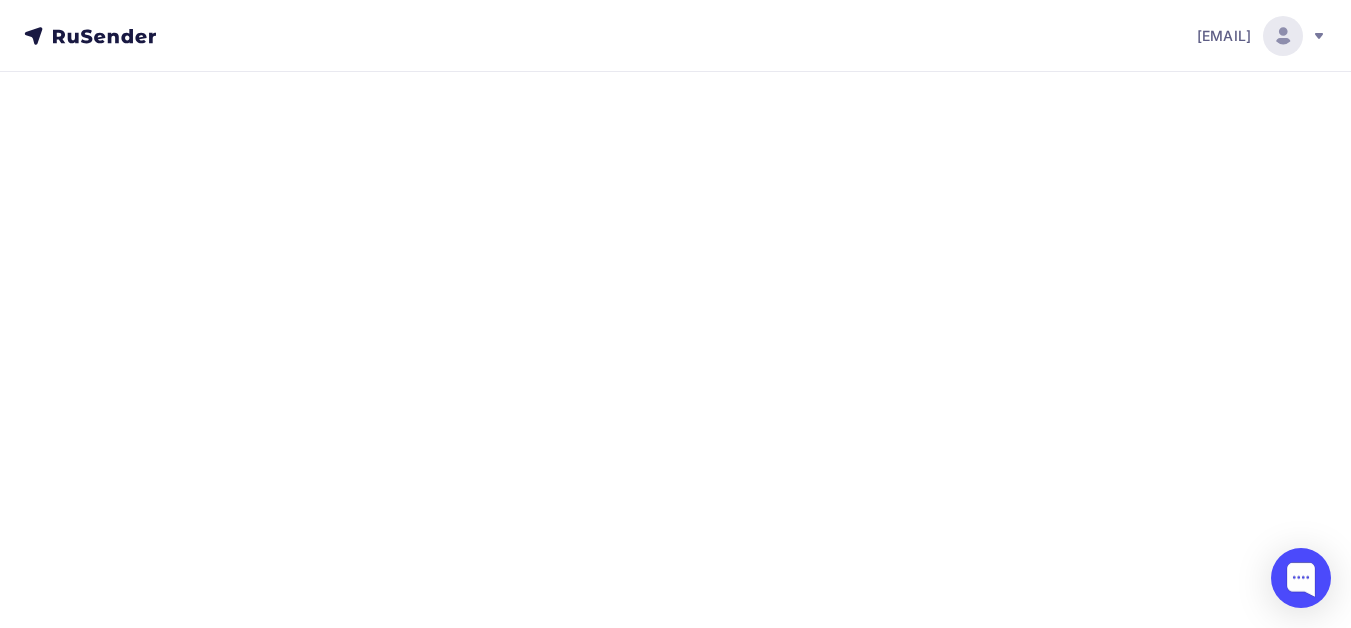 scroll, scrollTop: 0, scrollLeft: 0, axis: both 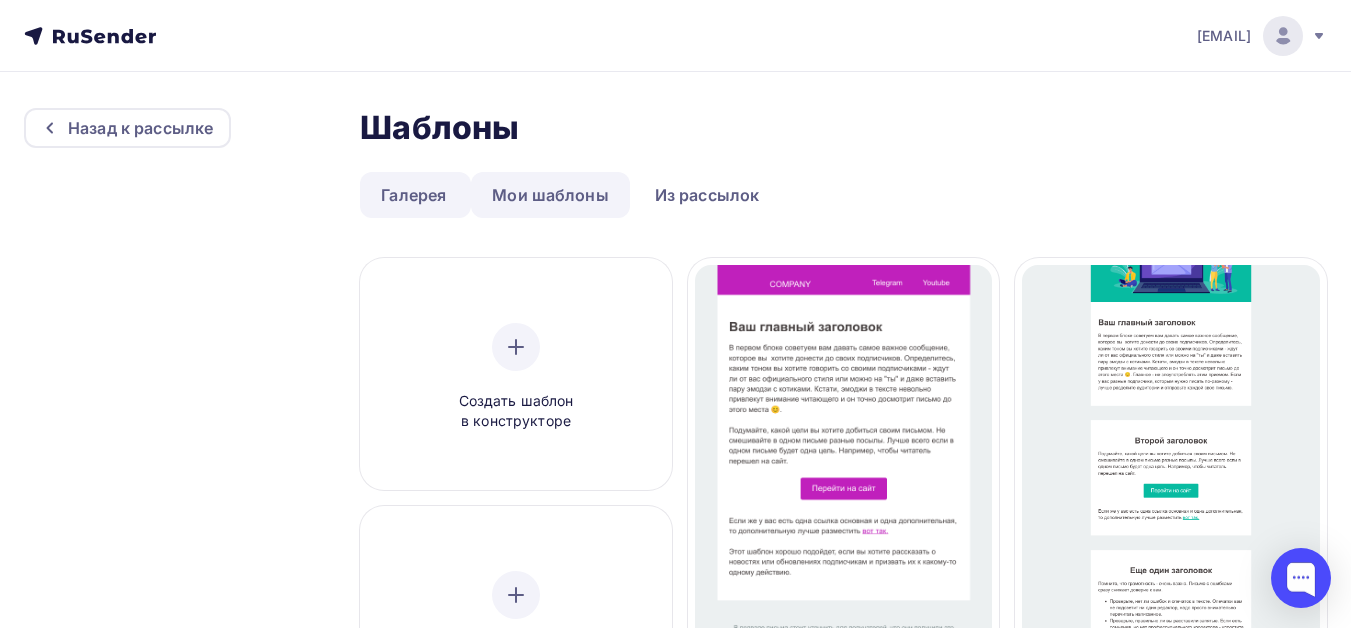 click on "Мои шаблоны" at bounding box center (550, 195) 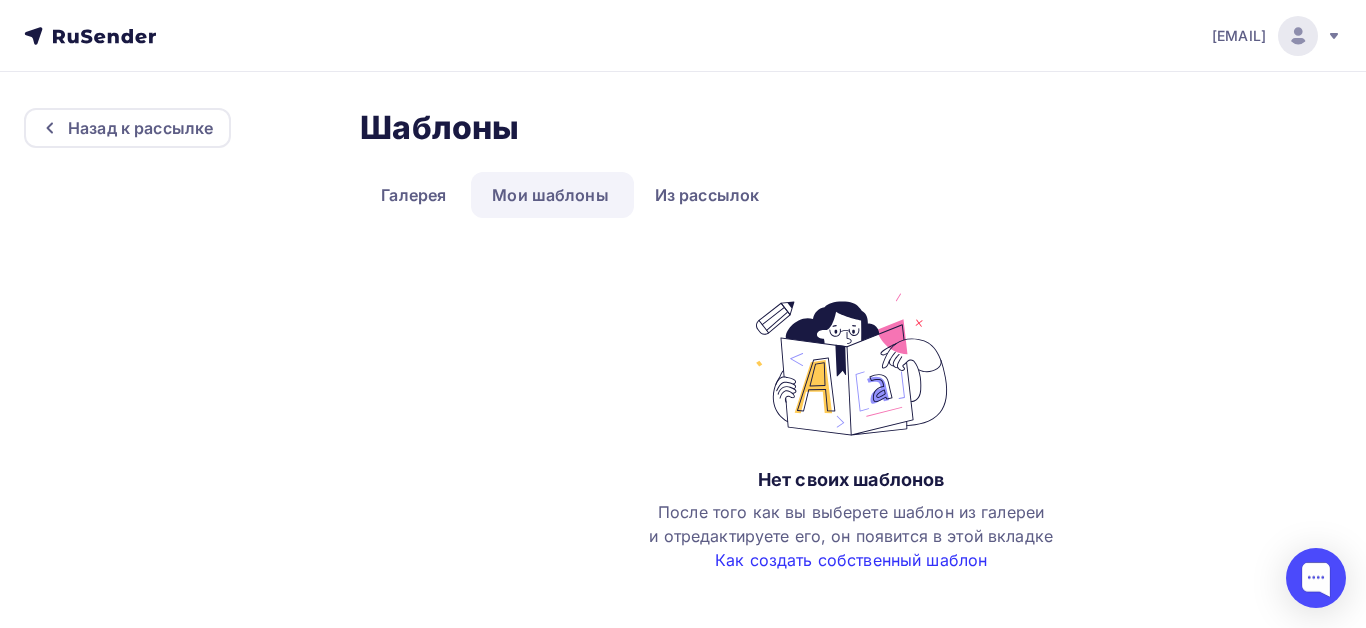 click on "Как создать собственный шаблон" at bounding box center [851, 560] 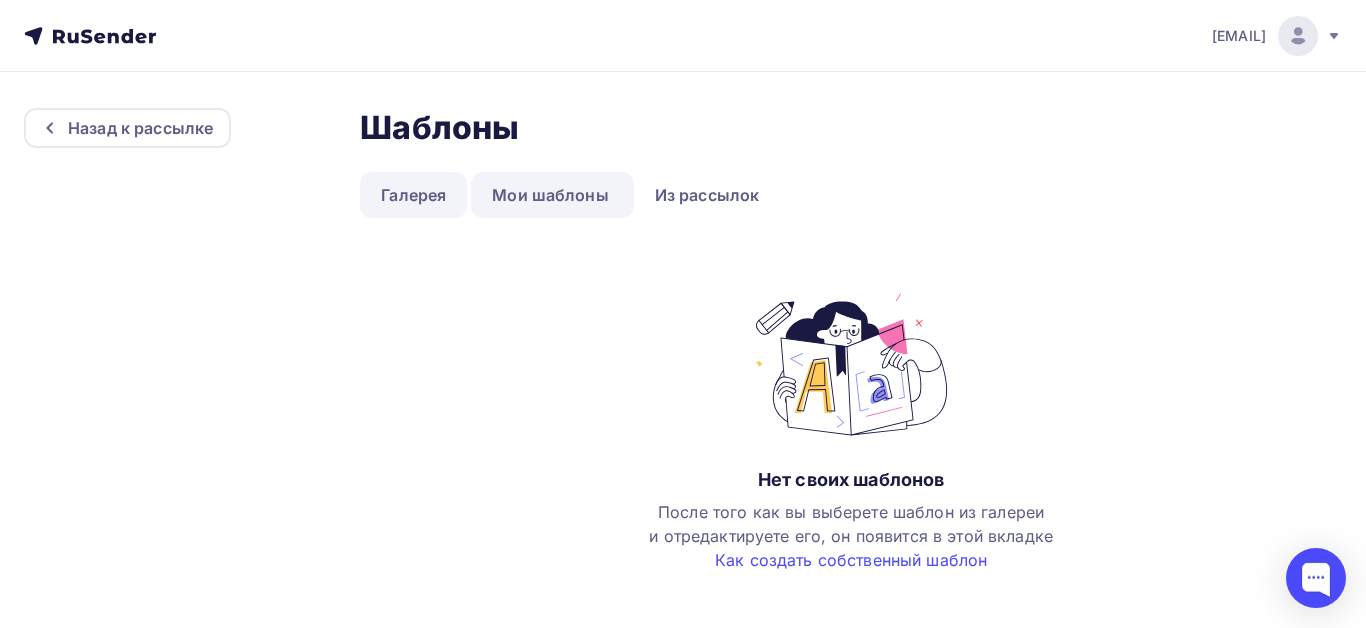 click on "Галерея" at bounding box center [413, 195] 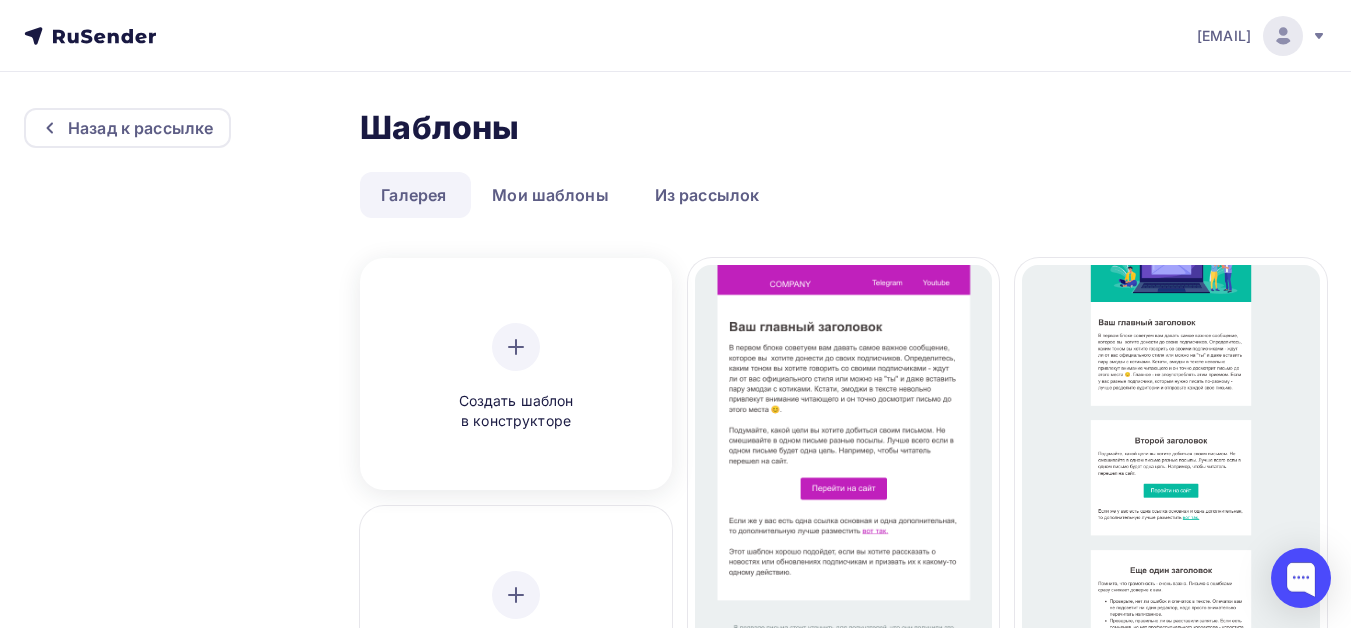 click at bounding box center (516, 347) 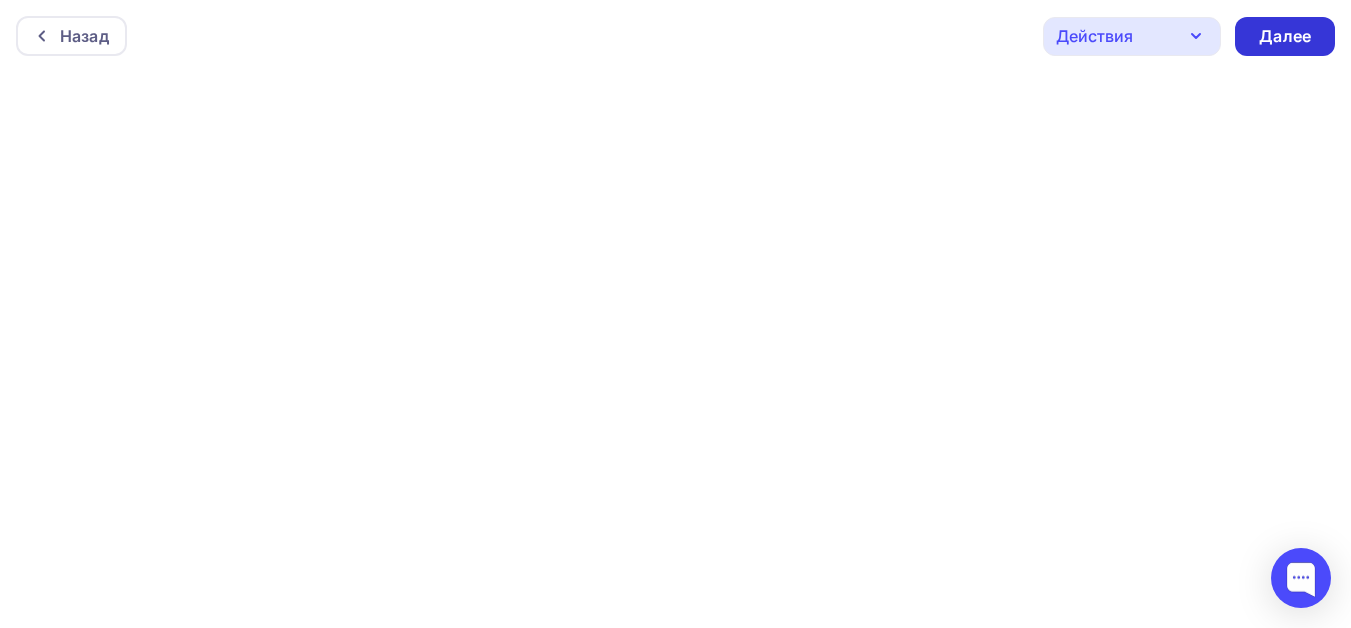 click on "Далее" at bounding box center [1285, 36] 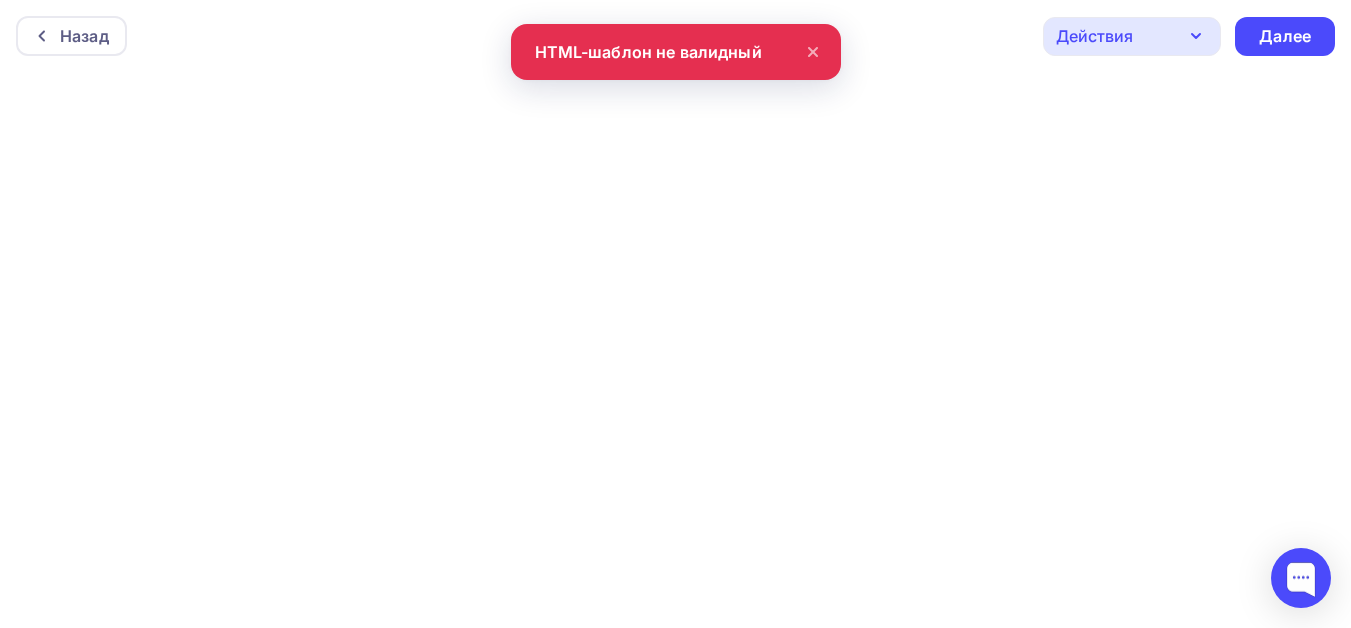 click 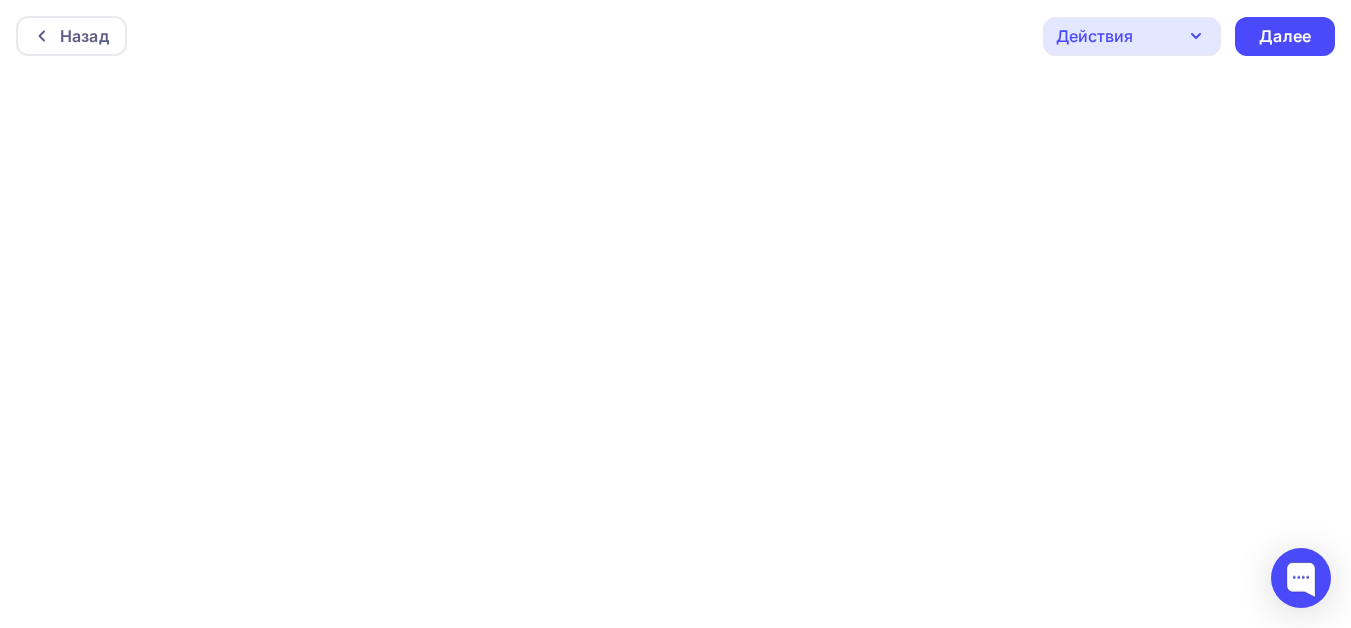 scroll, scrollTop: 5, scrollLeft: 0, axis: vertical 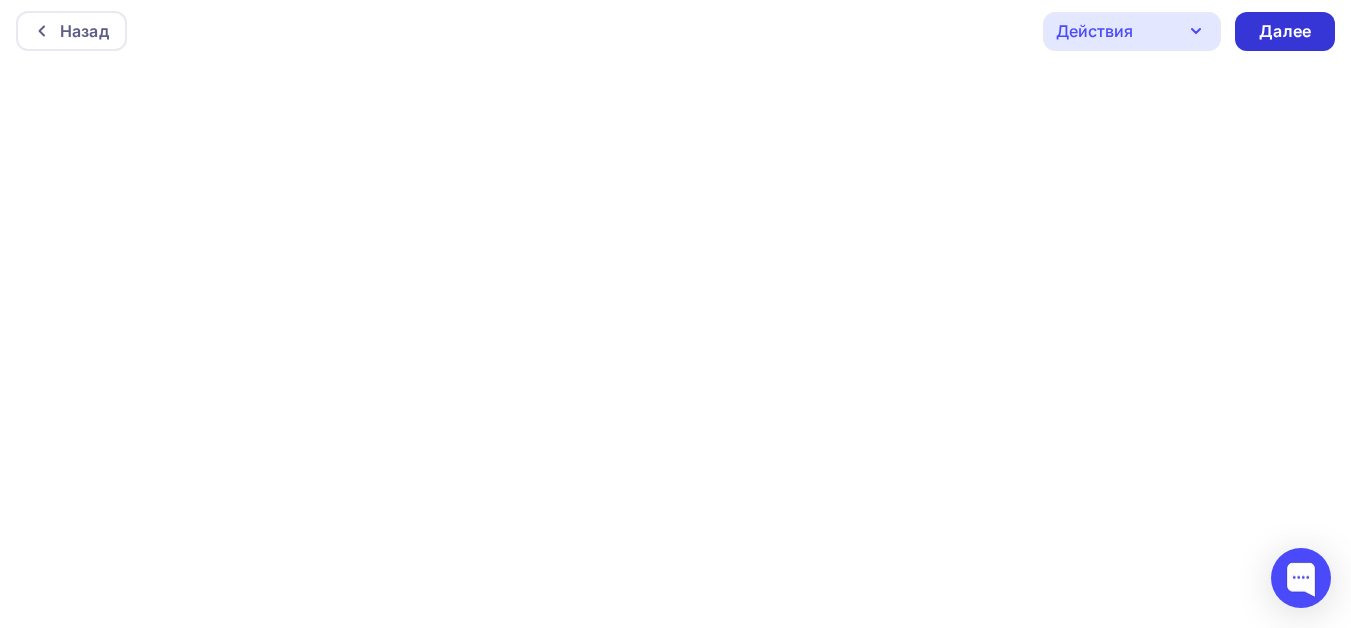 click on "Далее" at bounding box center [1285, 31] 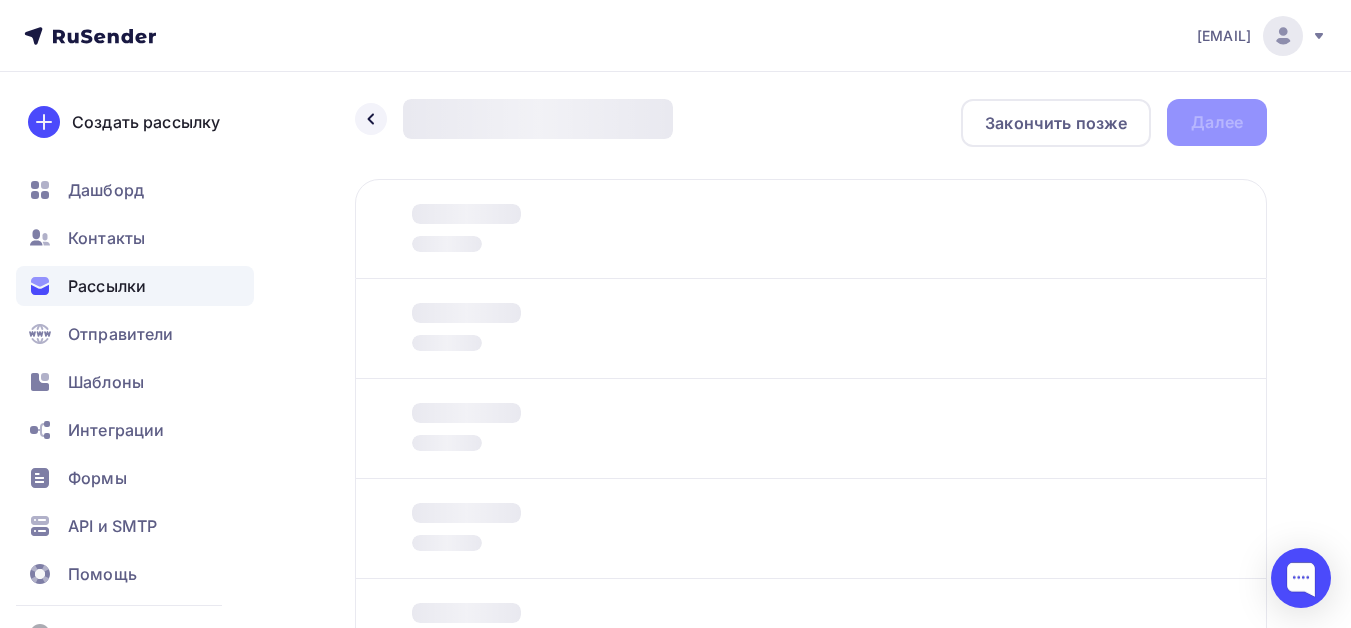 scroll, scrollTop: 0, scrollLeft: 0, axis: both 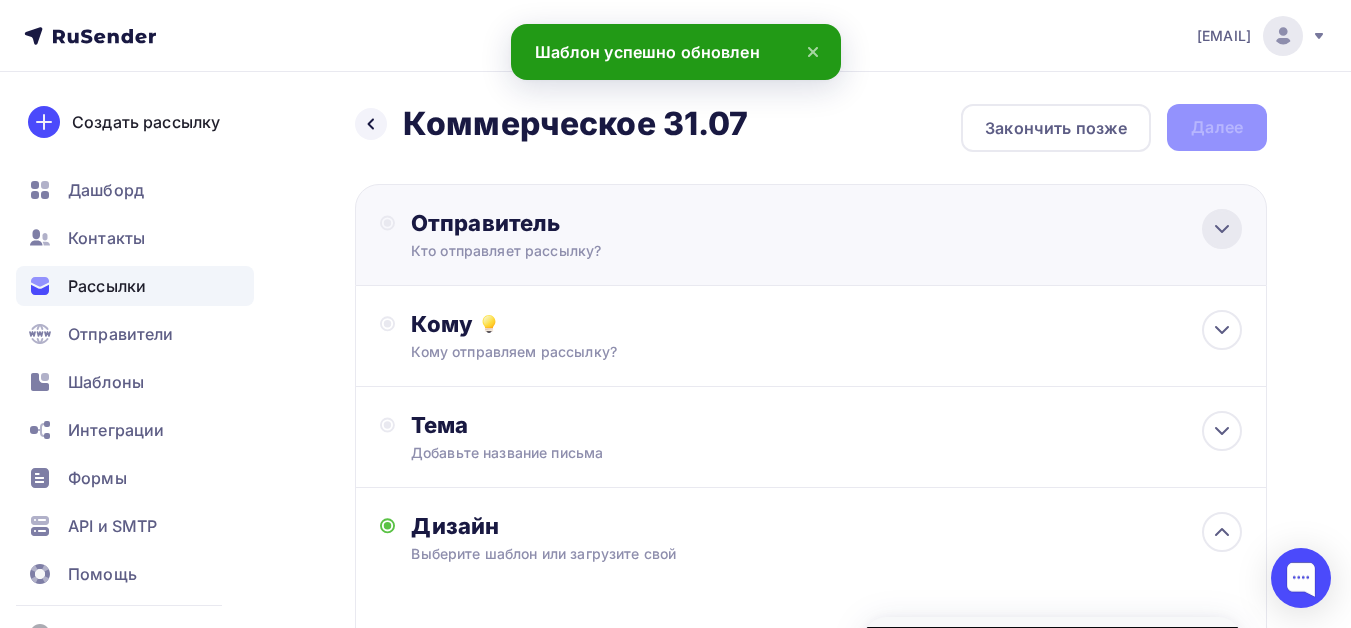 click 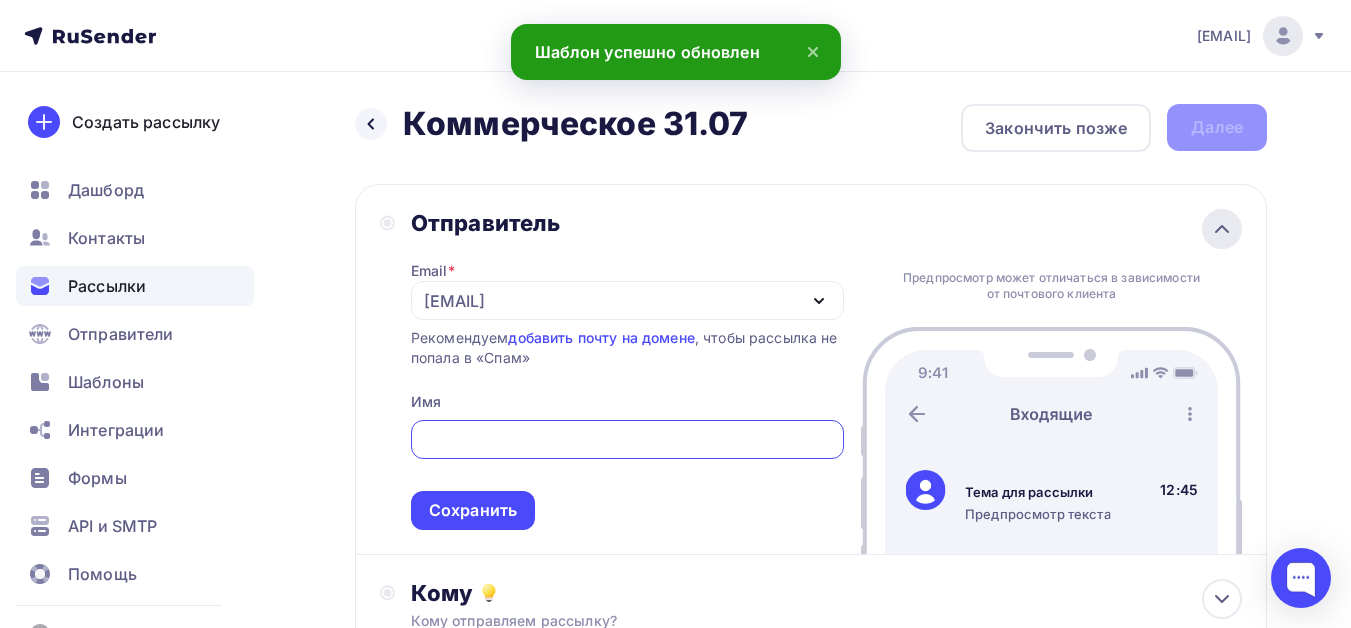 scroll, scrollTop: 0, scrollLeft: 0, axis: both 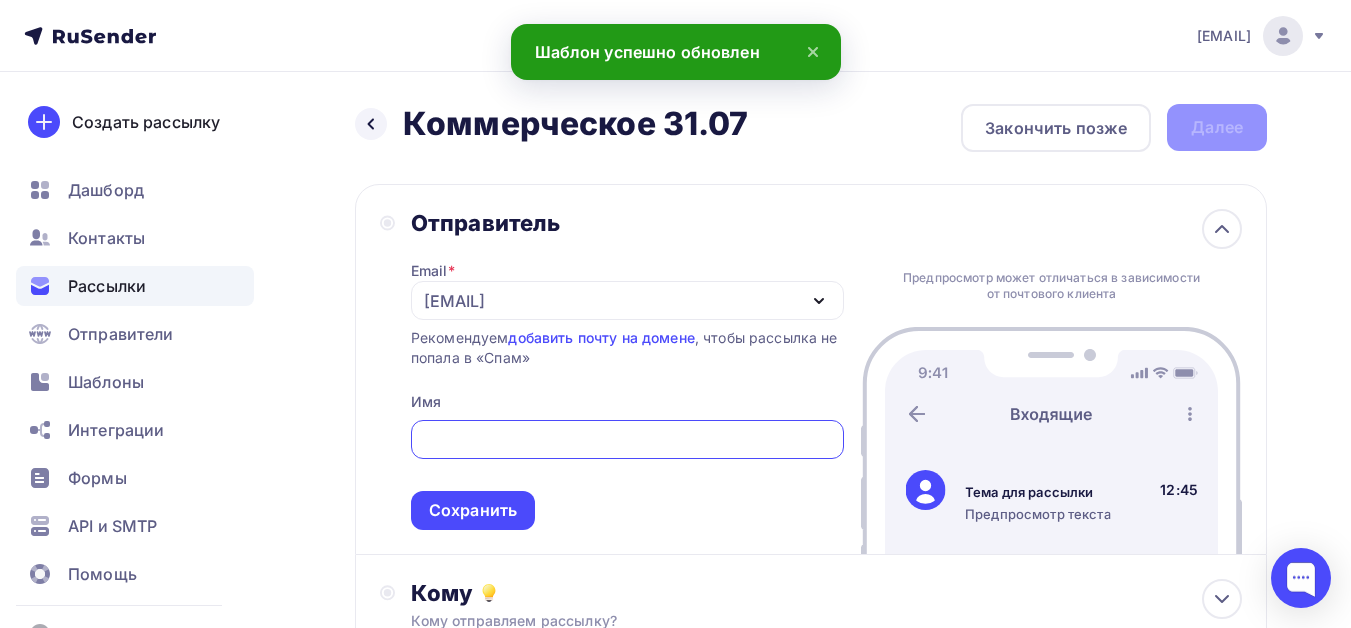 click 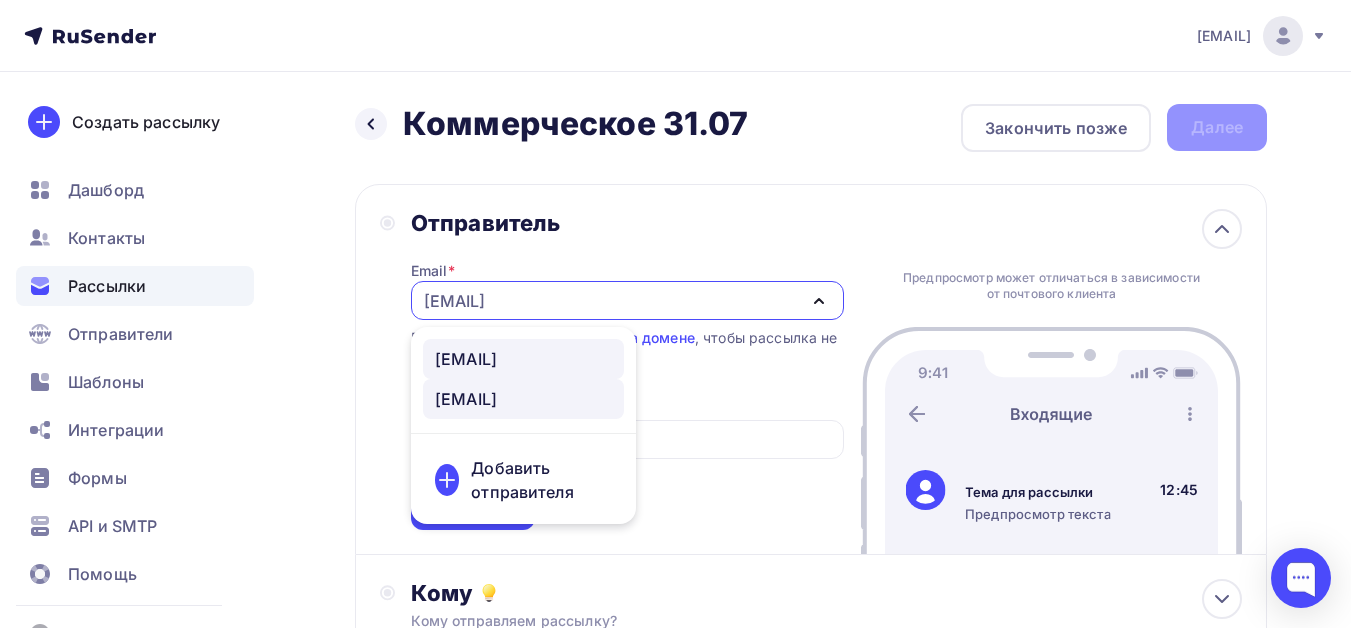 click on "[EMAIL]" at bounding box center [466, 359] 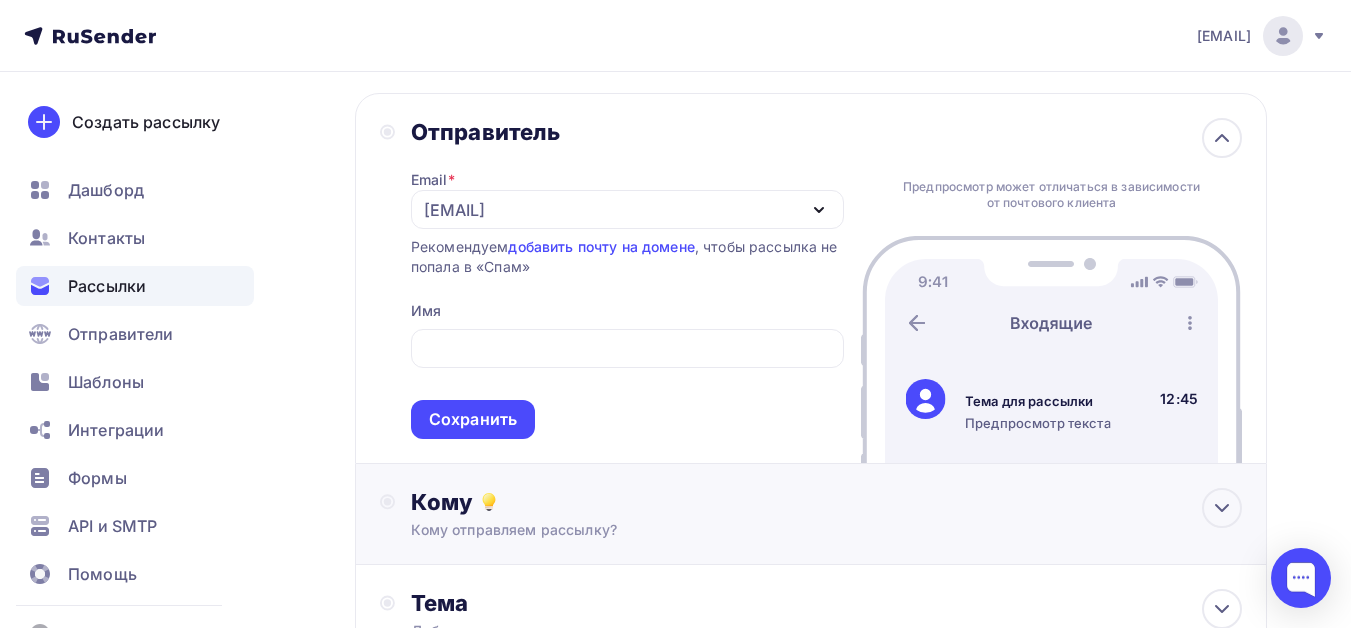 scroll, scrollTop: 300, scrollLeft: 0, axis: vertical 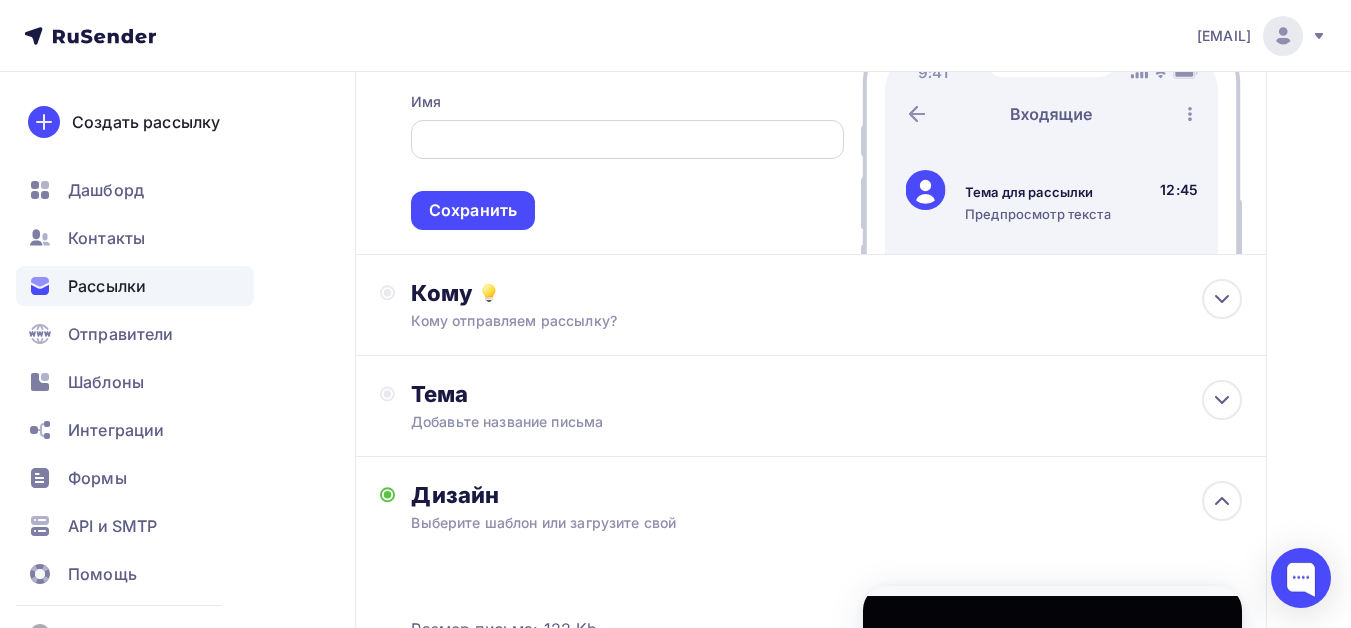click at bounding box center (627, 140) 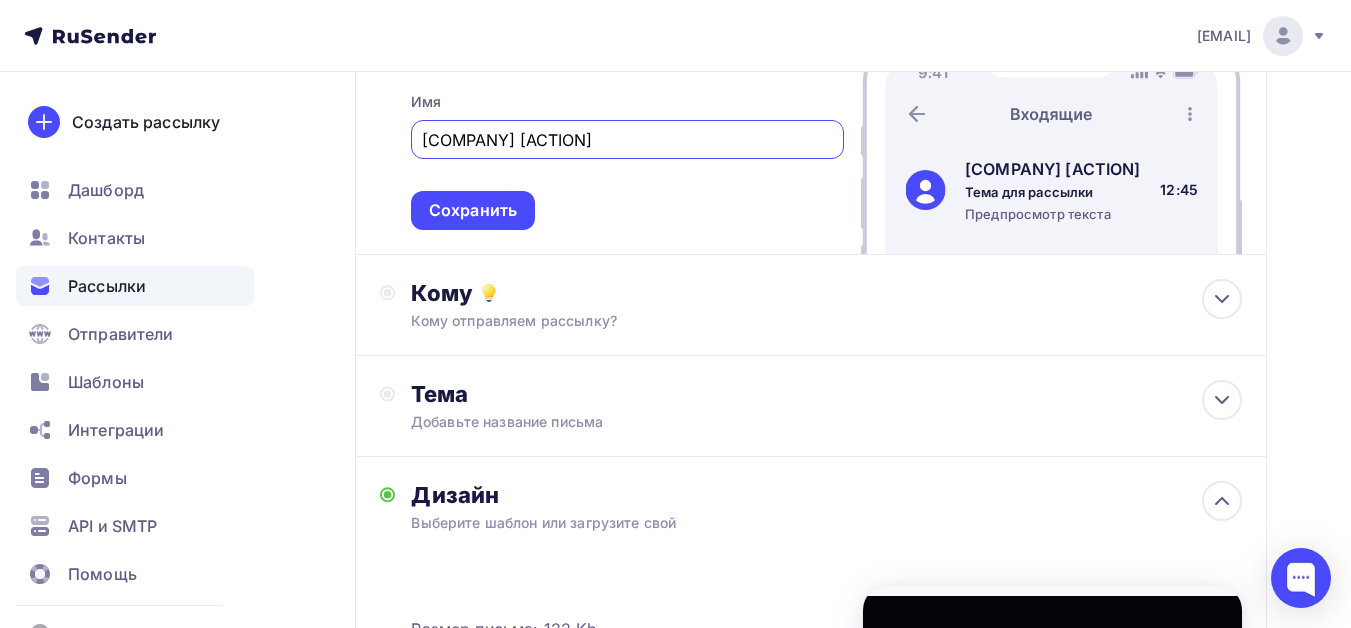 type on "[COMPANY] [ACTION]" 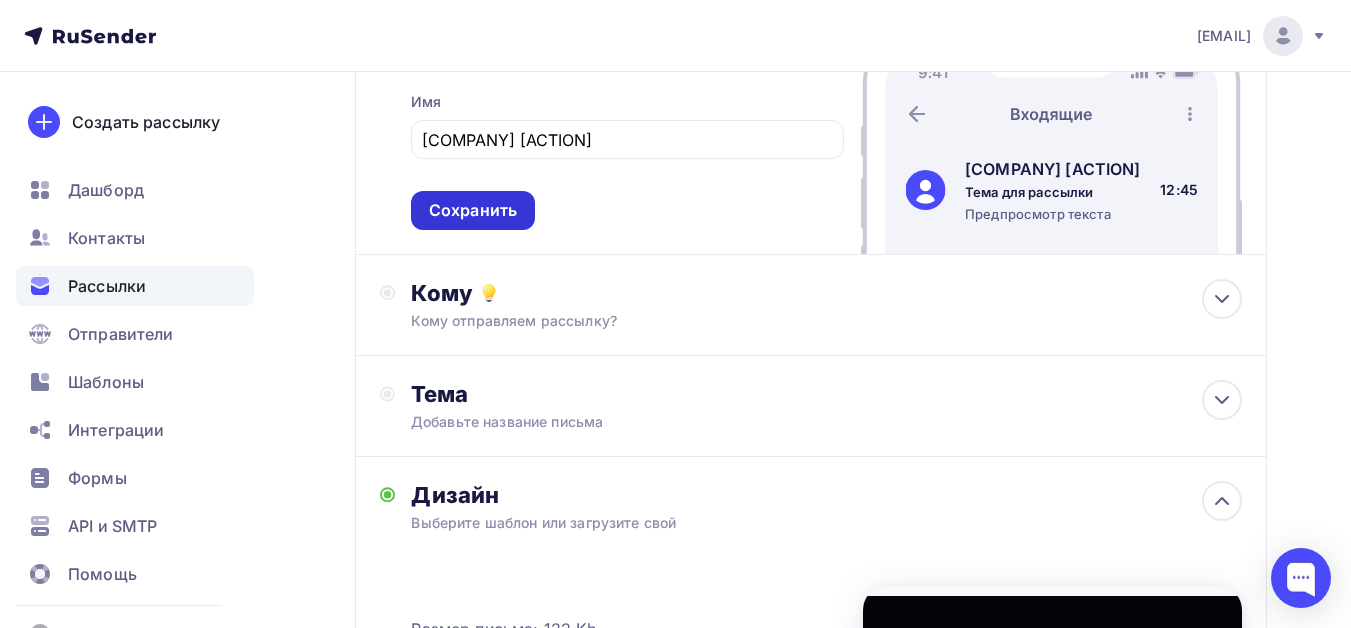 click on "Сохранить" at bounding box center (473, 210) 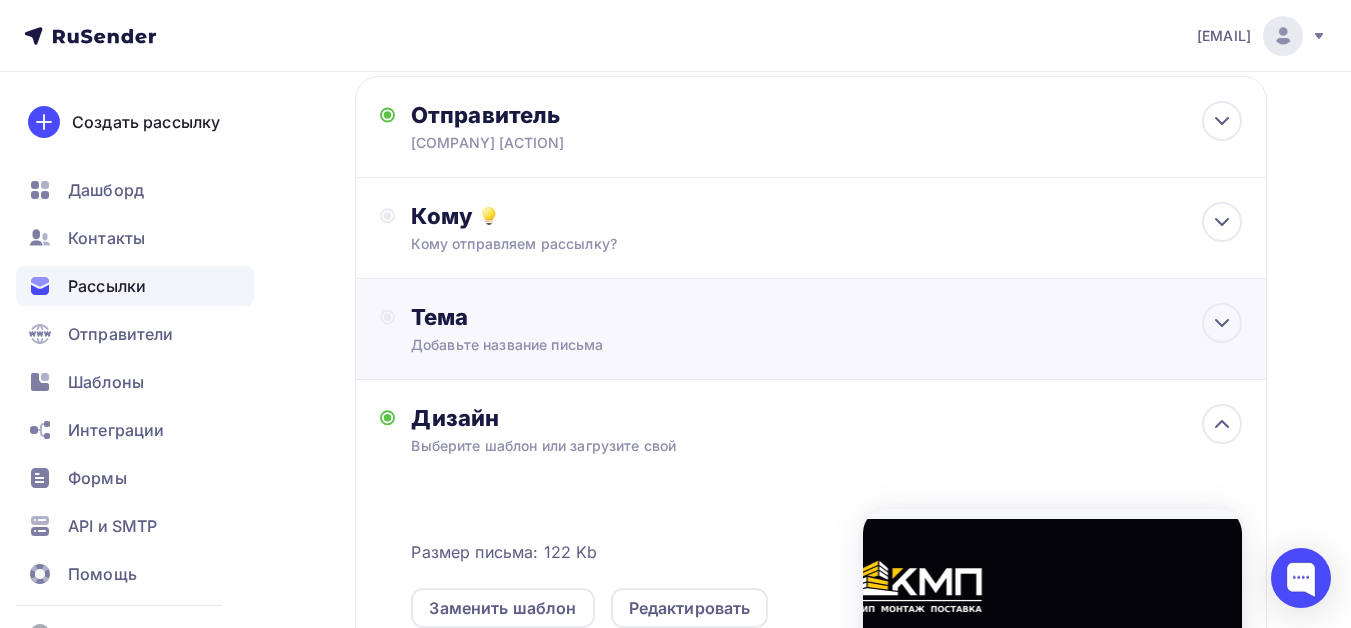 scroll, scrollTop: 100, scrollLeft: 0, axis: vertical 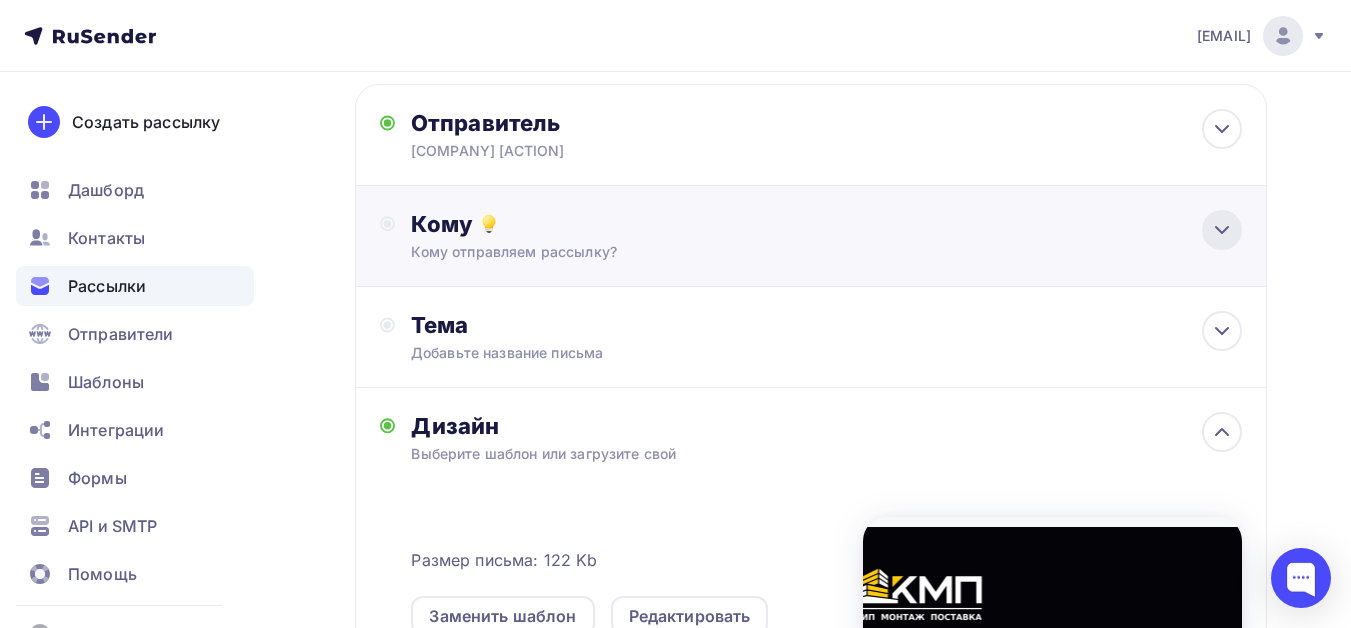 click at bounding box center [1222, 230] 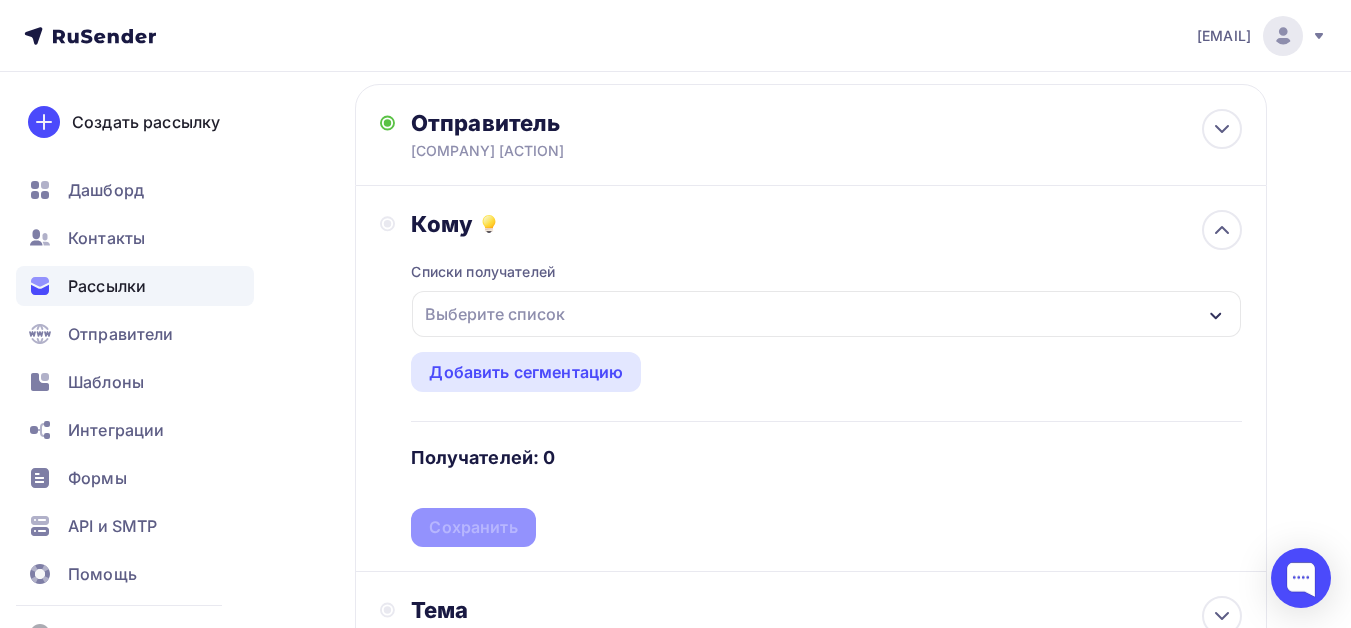 click on "Выберите список" at bounding box center [495, 314] 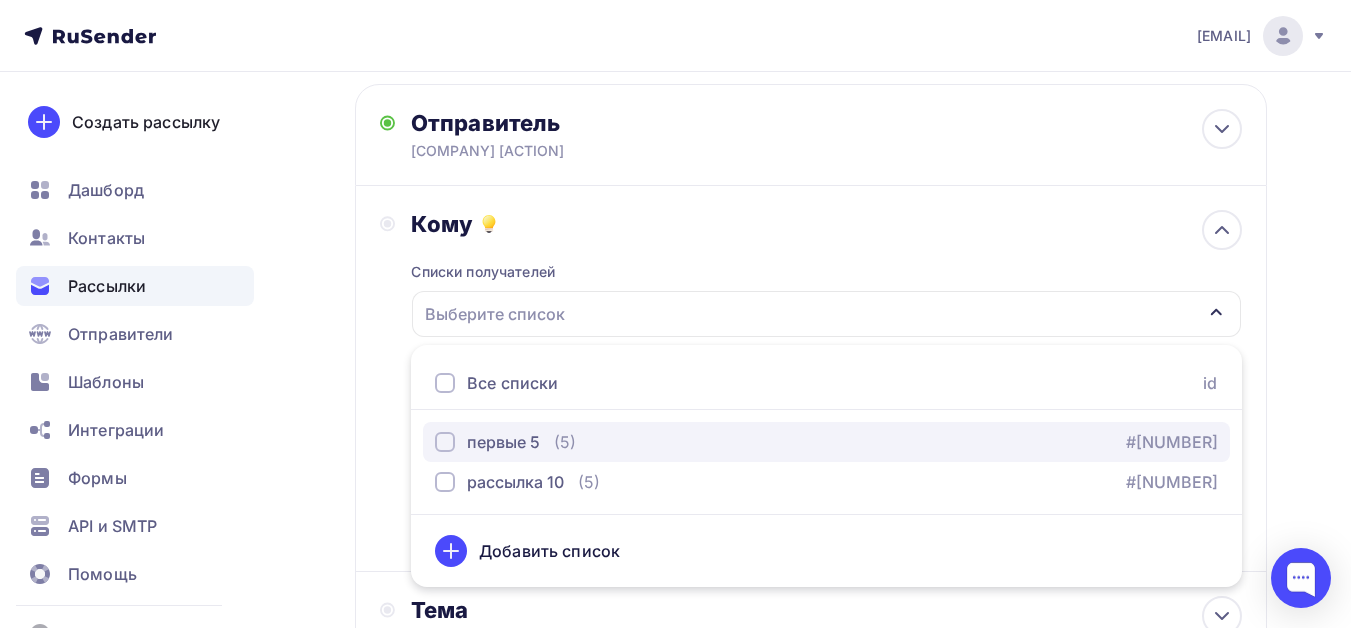 click on "первые 5 (5) #[NUMBER]" at bounding box center [826, 442] 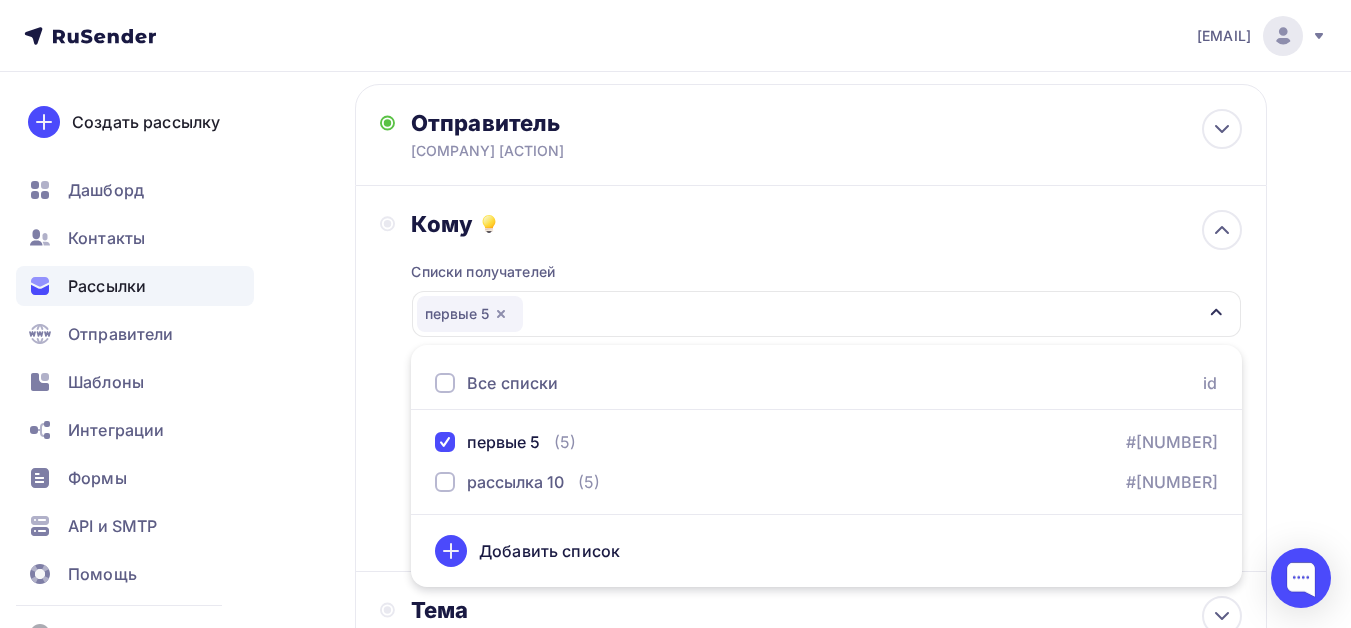 click on "Назад Коммерческое 31.07 Коммерческое 31.07 Закончить позже Далее Отправитель [COMPANY] [ACTION] Email * [EMAIL] [EMAIL] Добавить отправителя Рекомендуем добавить почту на домене , чтобы рассылка не попала в «Спам» Имя [COMPANY] [ACTION] Сохранить Предпросмотр может отличаться в зависимости от почтового клиента [COMPANY] [ACTION] 12:45" at bounding box center [675, 658] 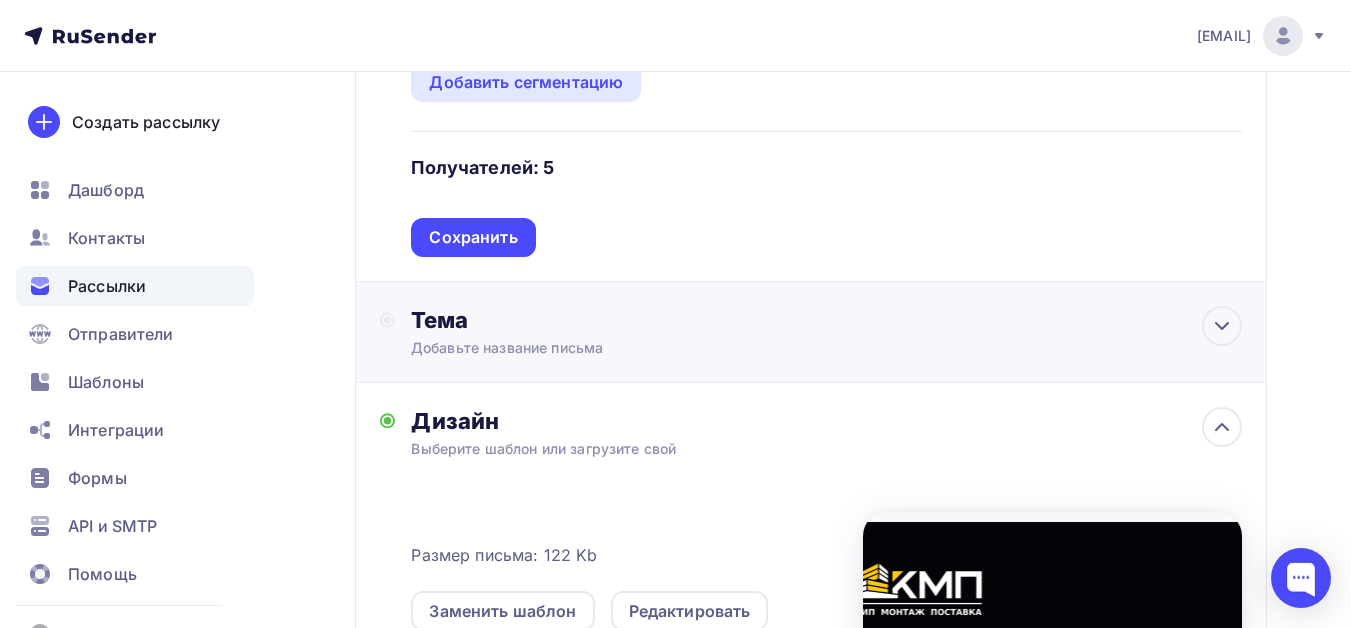 scroll, scrollTop: 400, scrollLeft: 0, axis: vertical 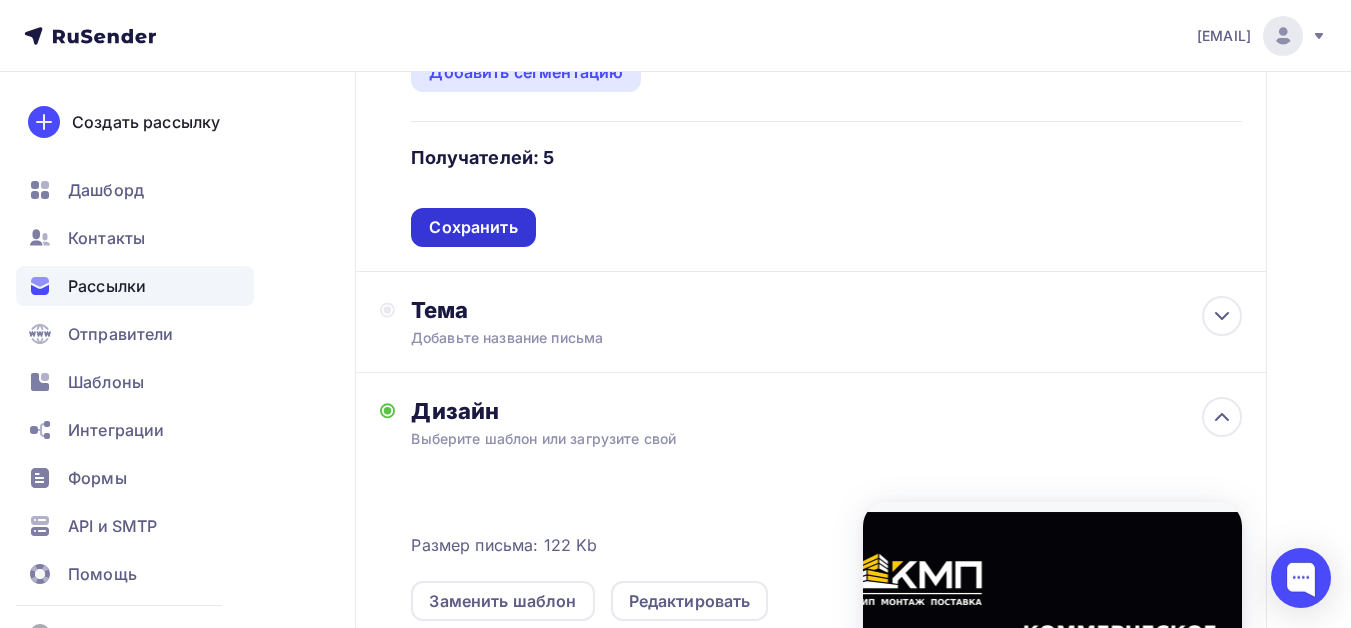 click on "Сохранить" at bounding box center (473, 227) 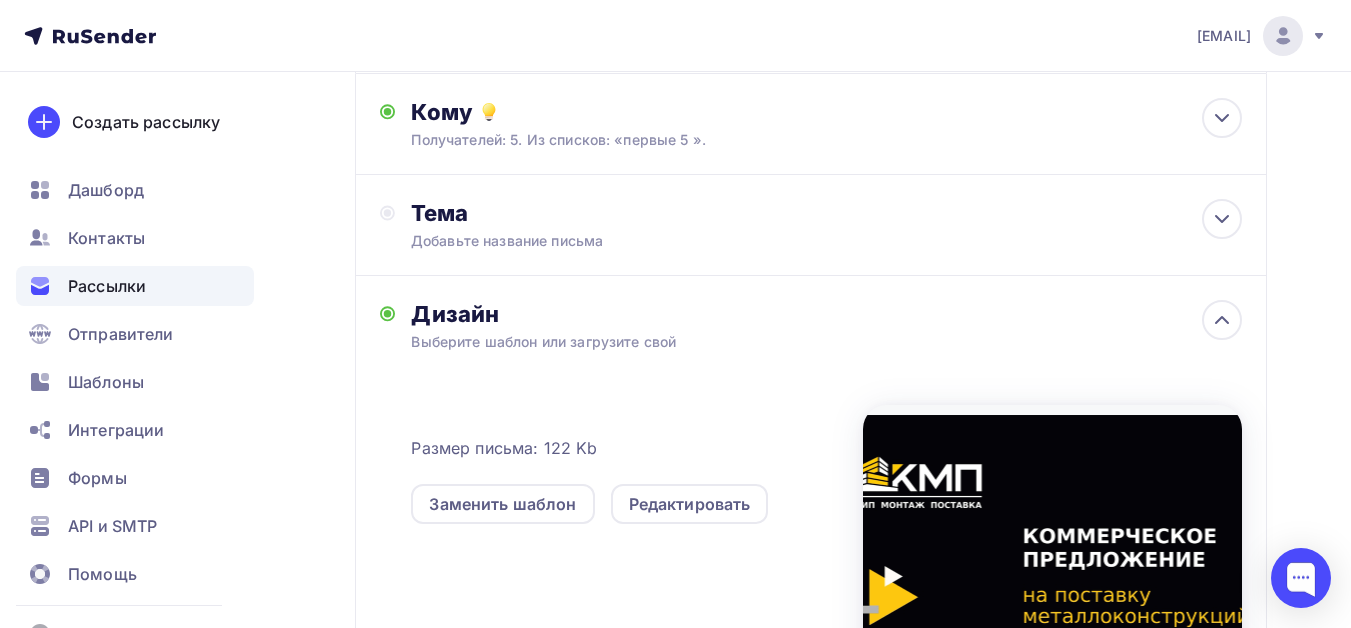 scroll, scrollTop: 200, scrollLeft: 0, axis: vertical 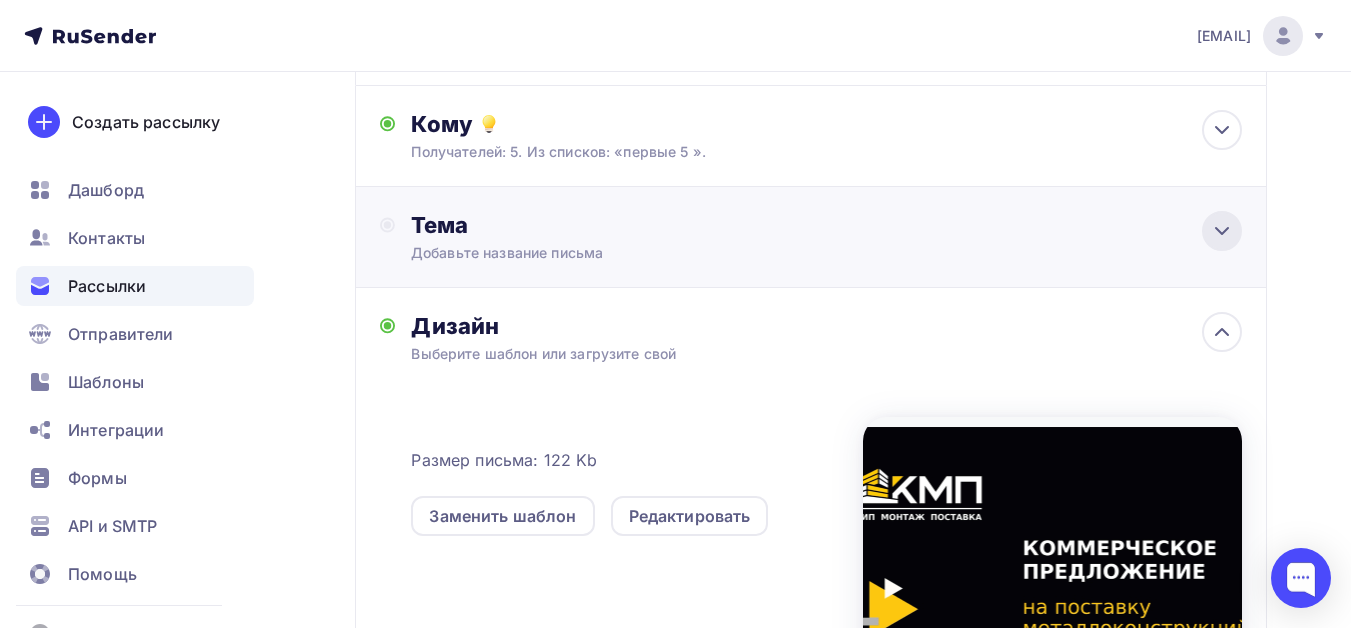 click 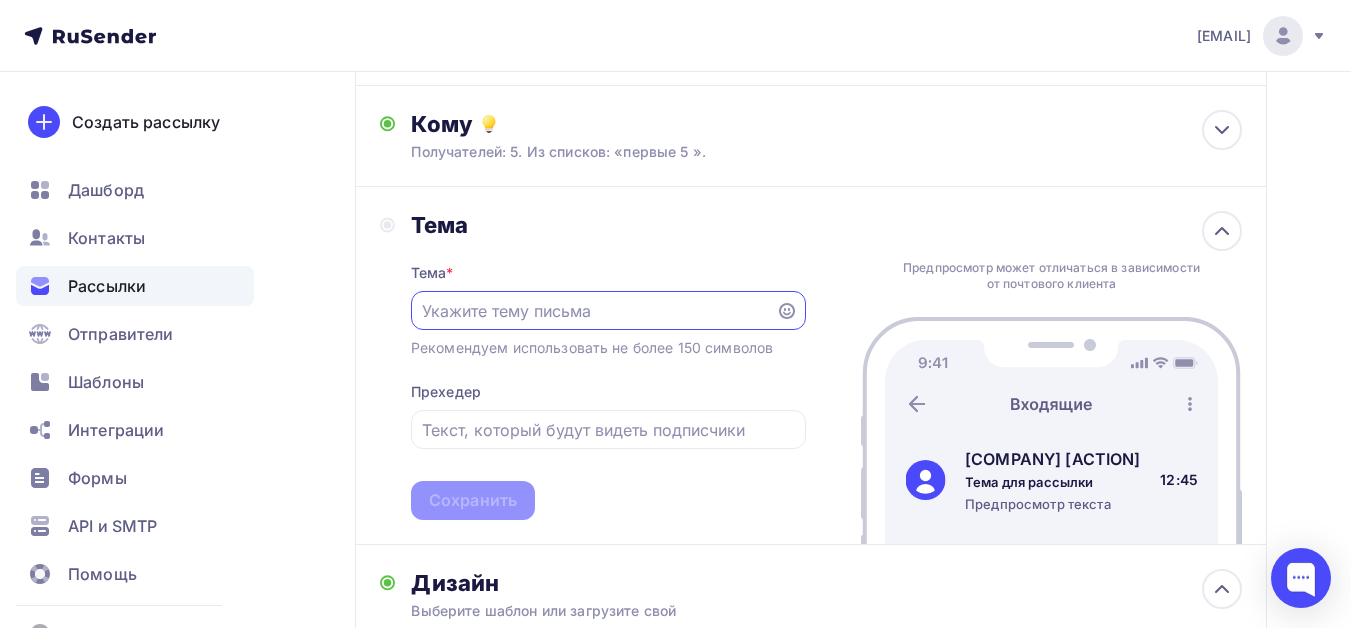 scroll, scrollTop: 0, scrollLeft: 0, axis: both 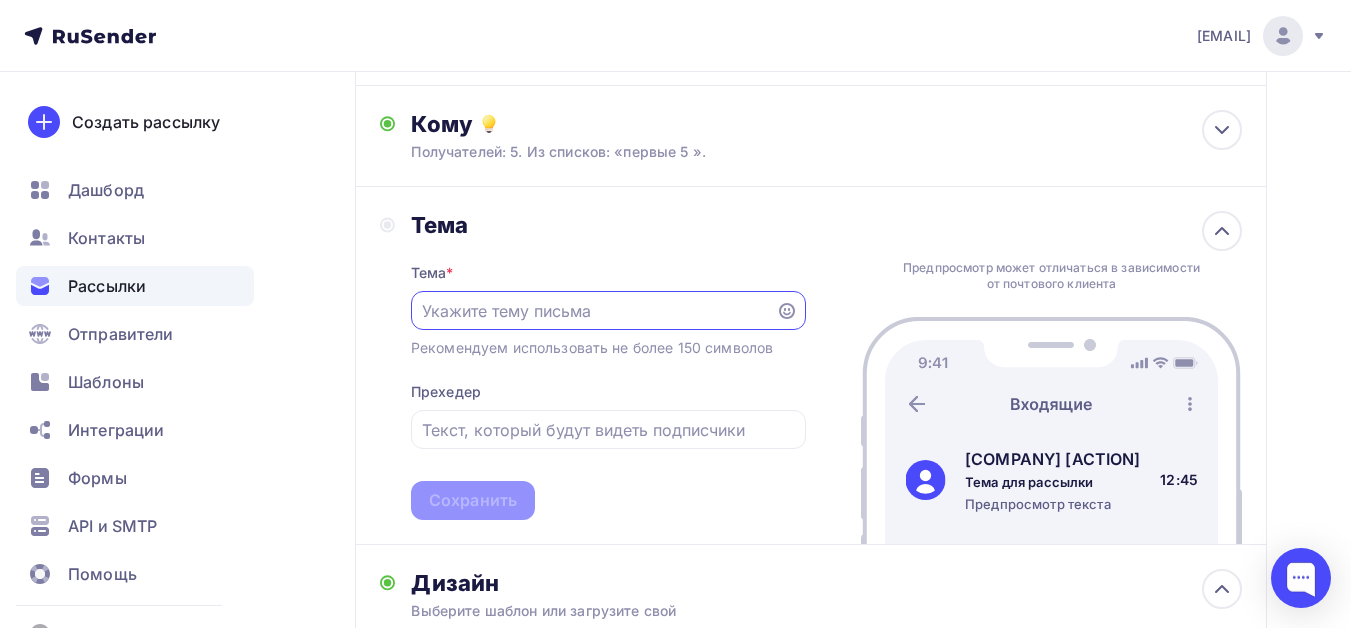 click at bounding box center (593, 311) 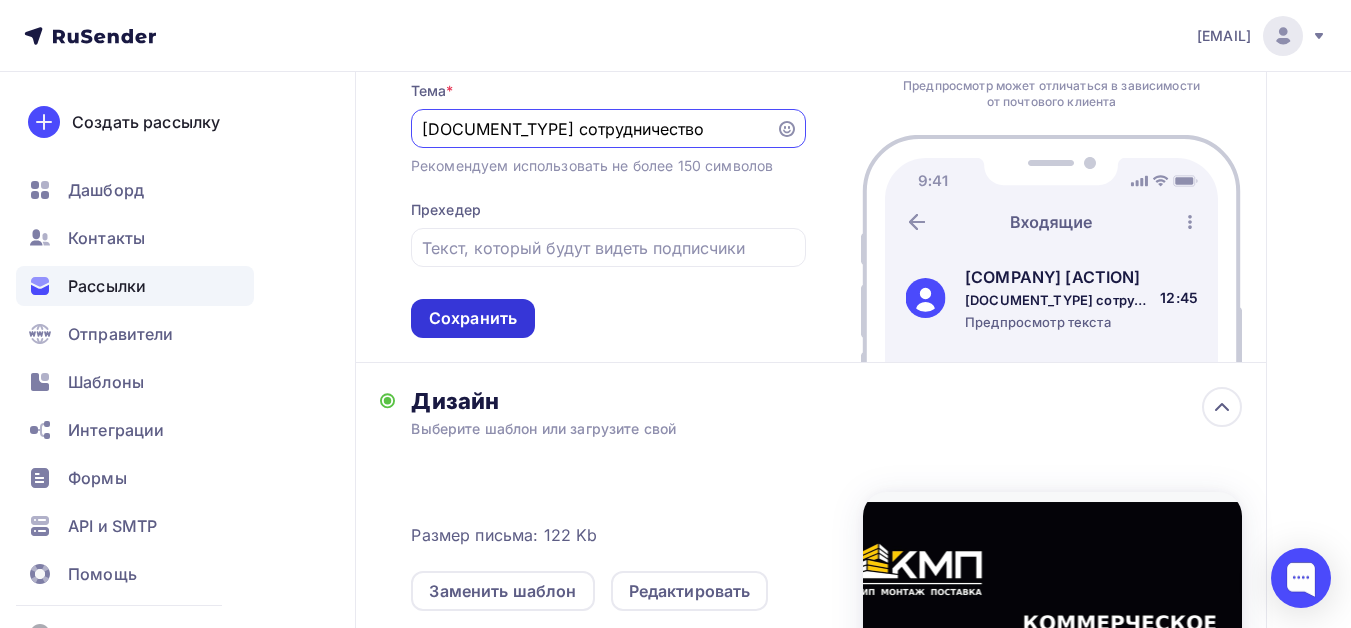 scroll, scrollTop: 400, scrollLeft: 0, axis: vertical 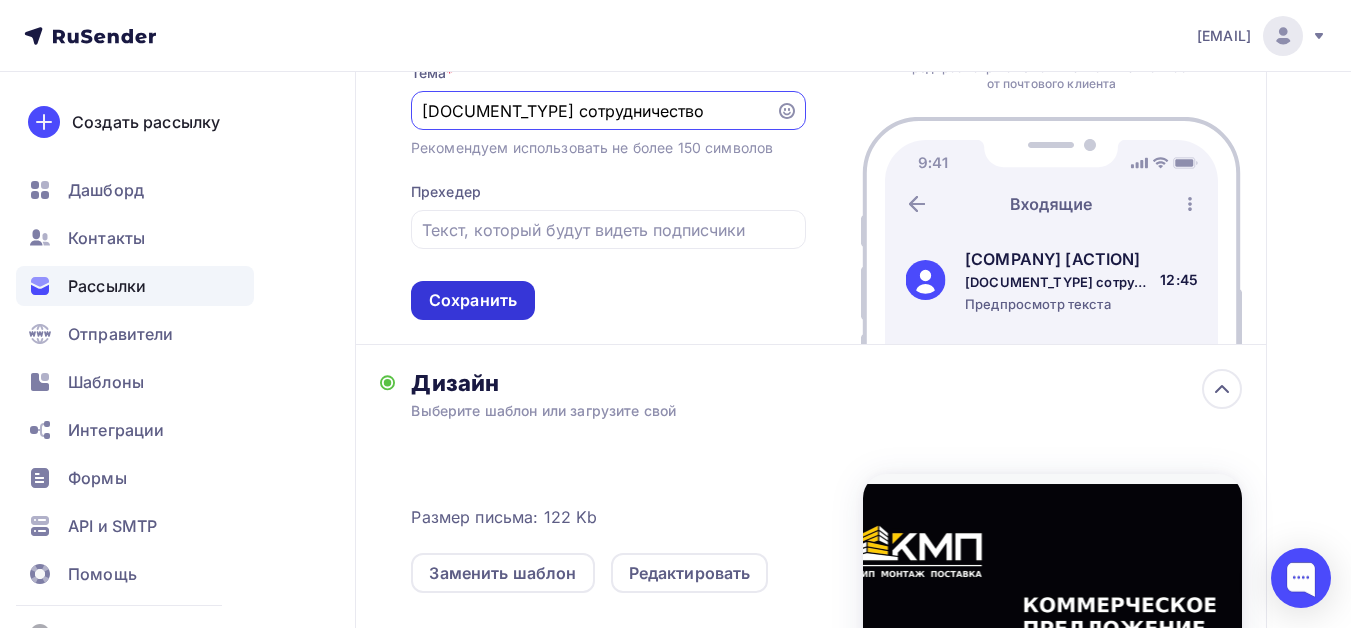 type on "[DOCUMENT_TYPE] сотрудничество" 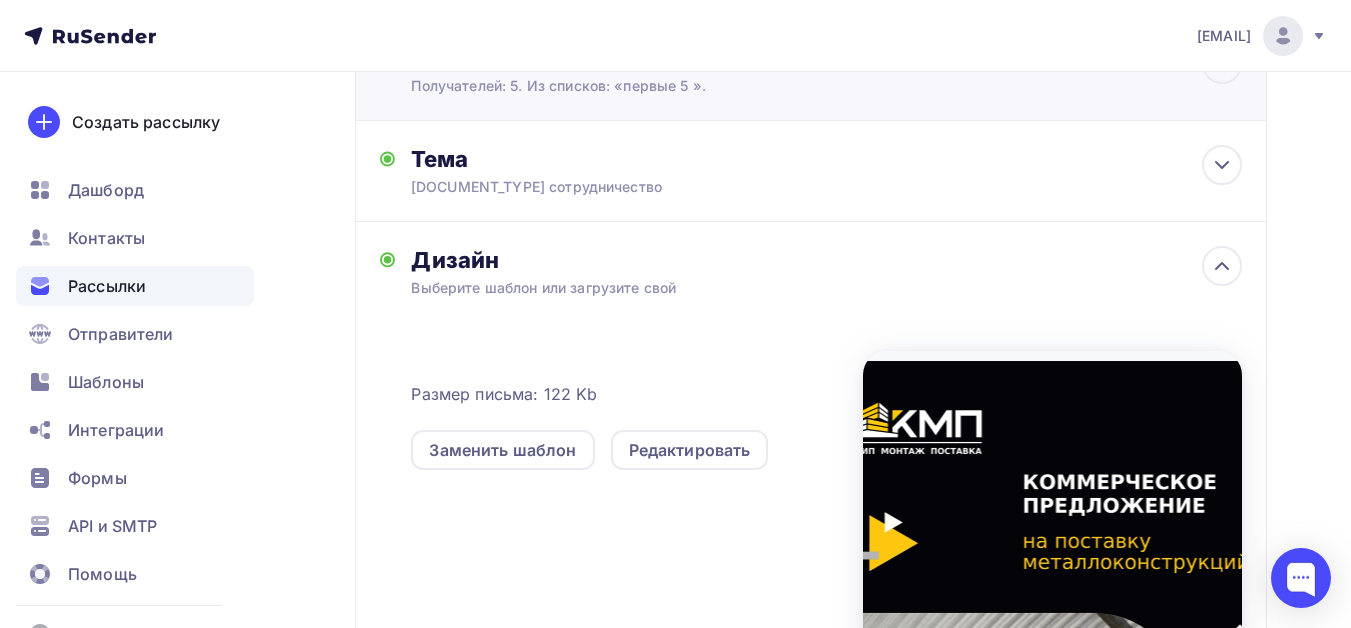 scroll, scrollTop: 0, scrollLeft: 0, axis: both 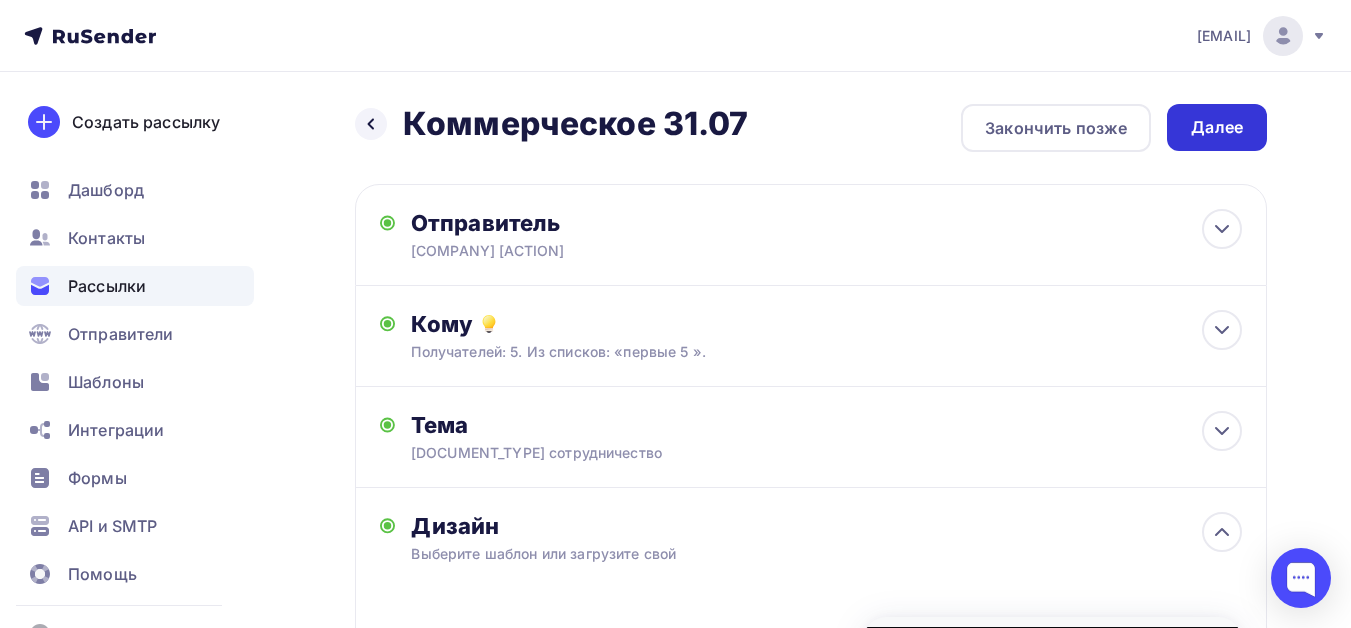 click on "Далее" at bounding box center [1217, 127] 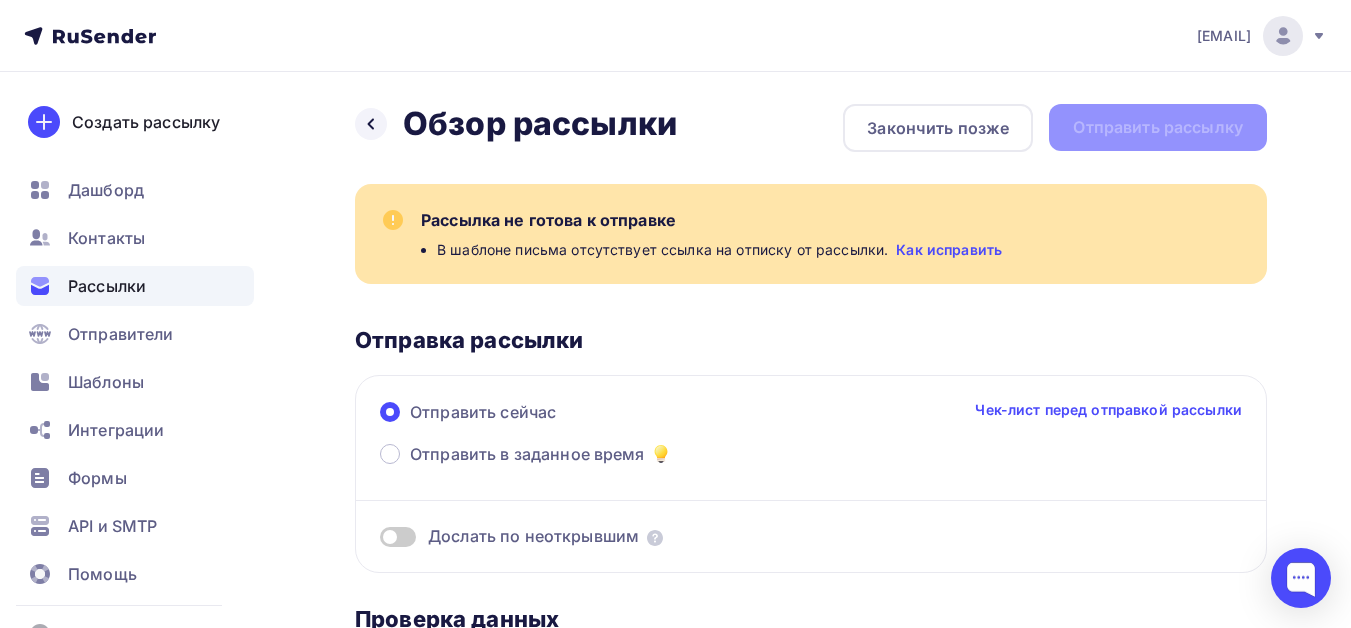 scroll, scrollTop: 0, scrollLeft: 0, axis: both 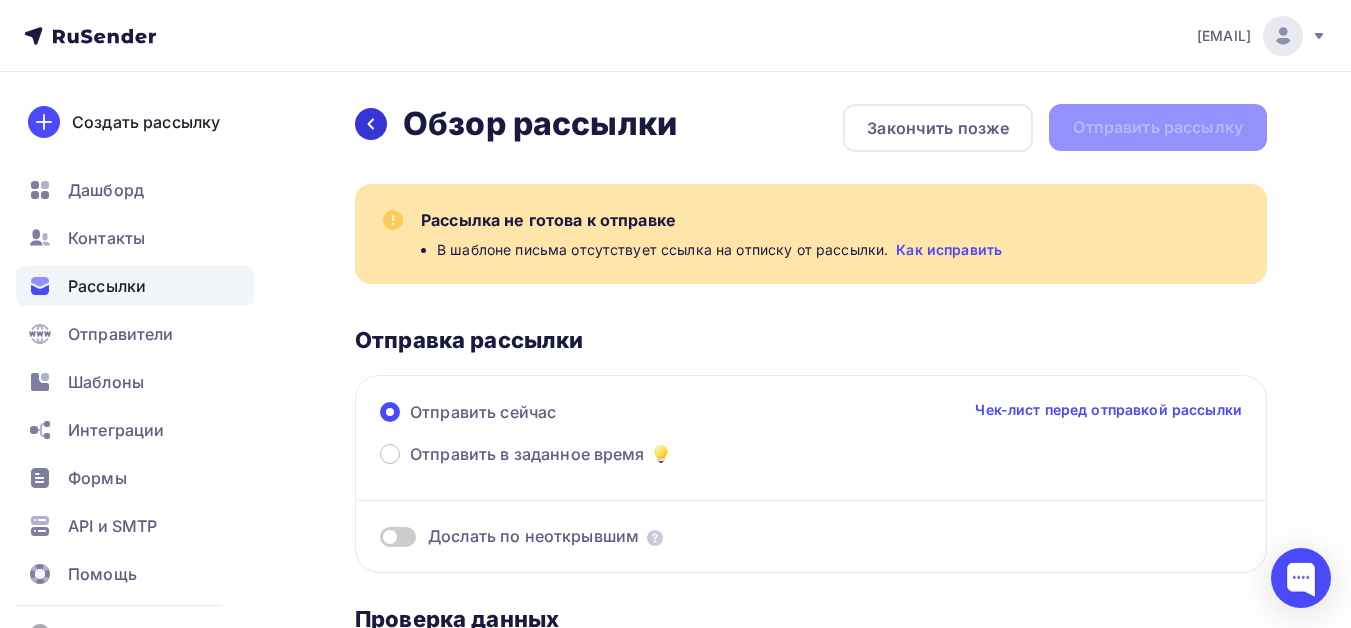 click 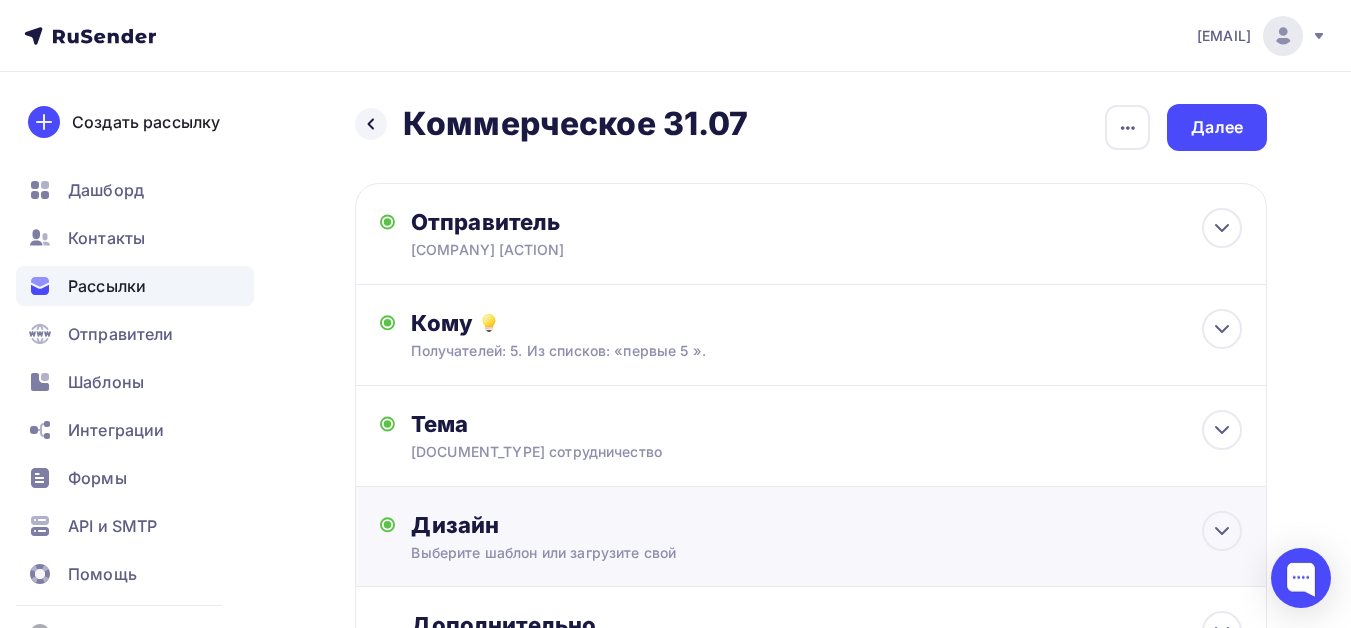 scroll, scrollTop: 189, scrollLeft: 0, axis: vertical 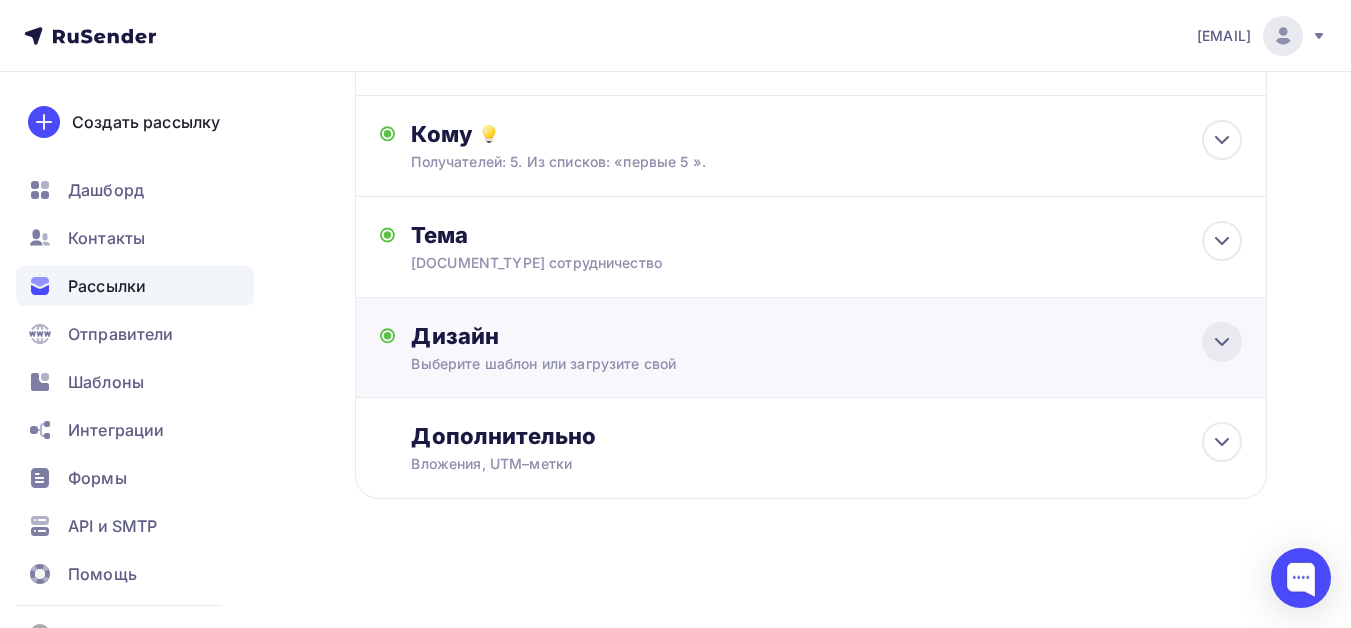 click 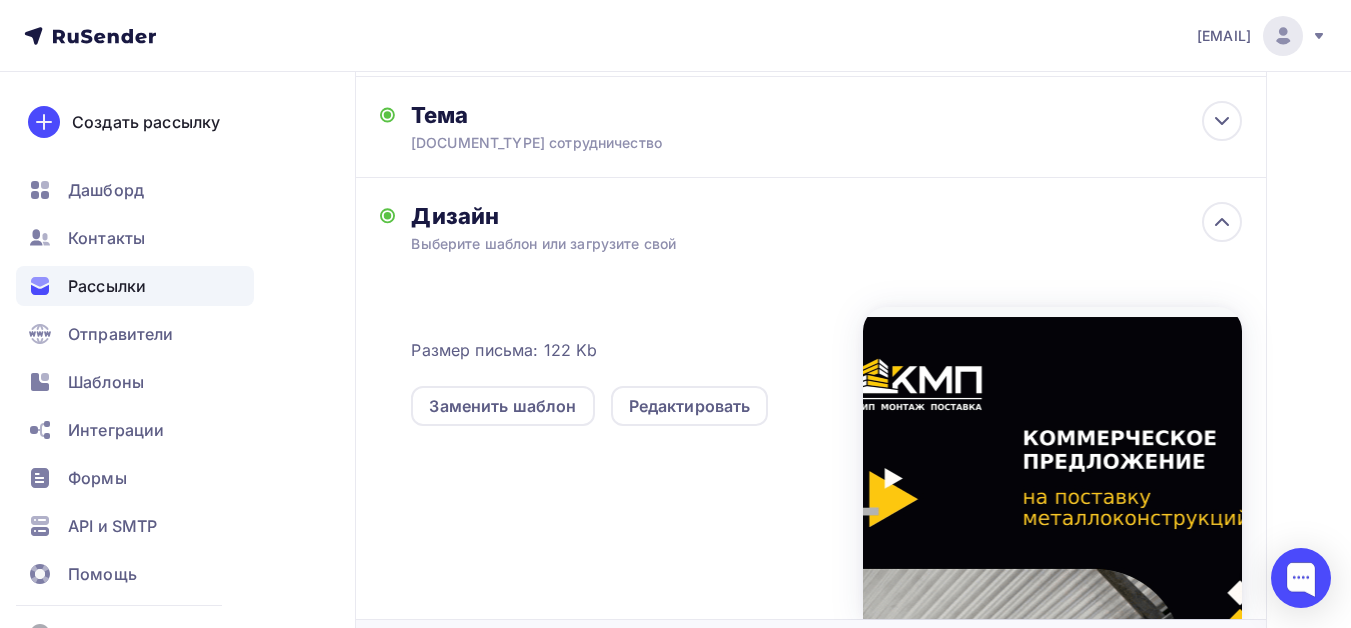 scroll, scrollTop: 531, scrollLeft: 0, axis: vertical 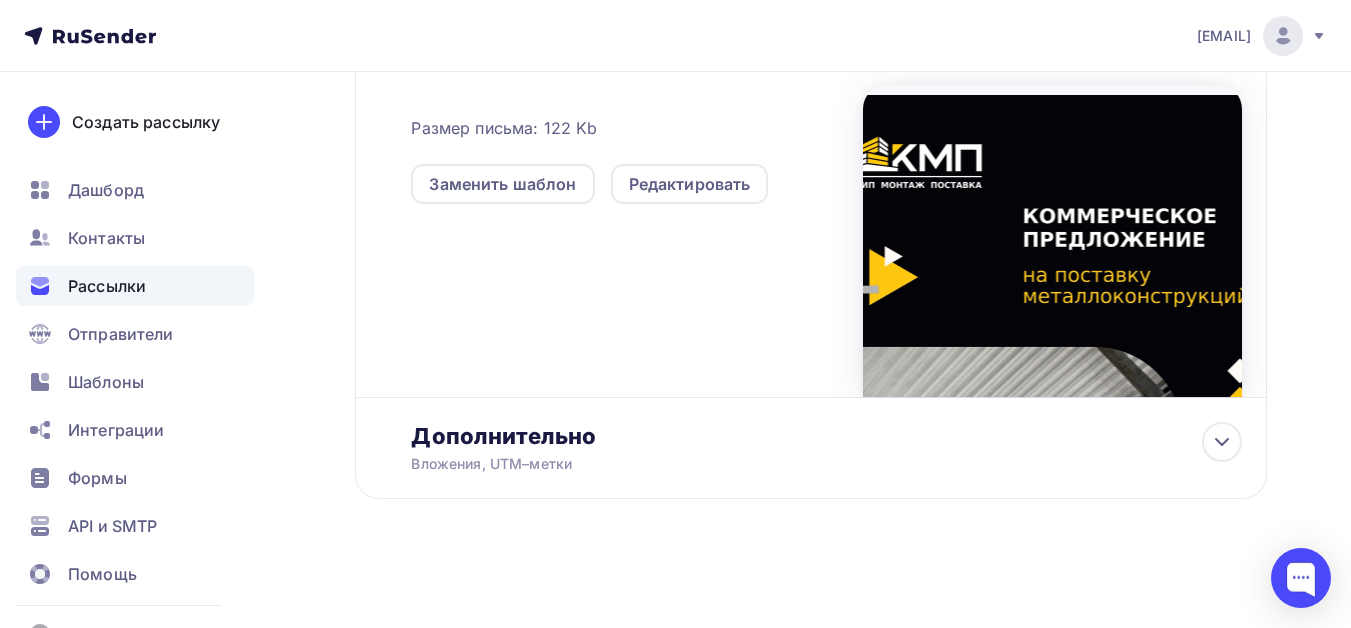 click at bounding box center (1052, 241) 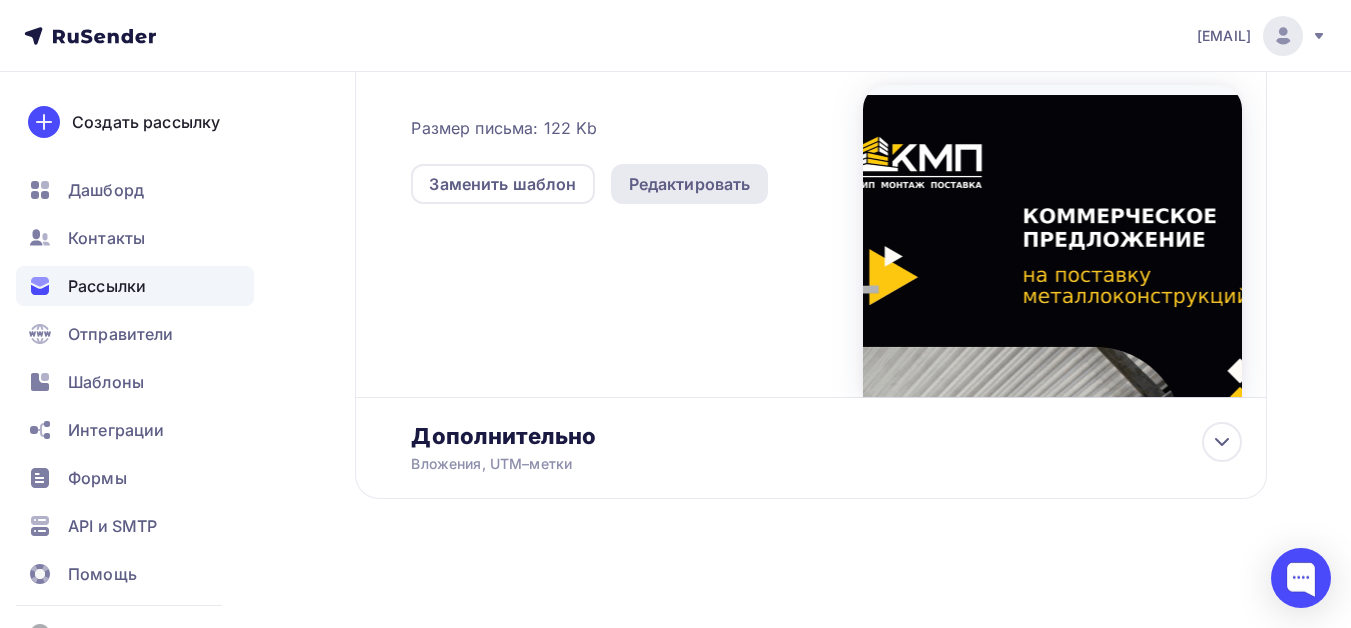 click on "Редактировать" at bounding box center (690, 184) 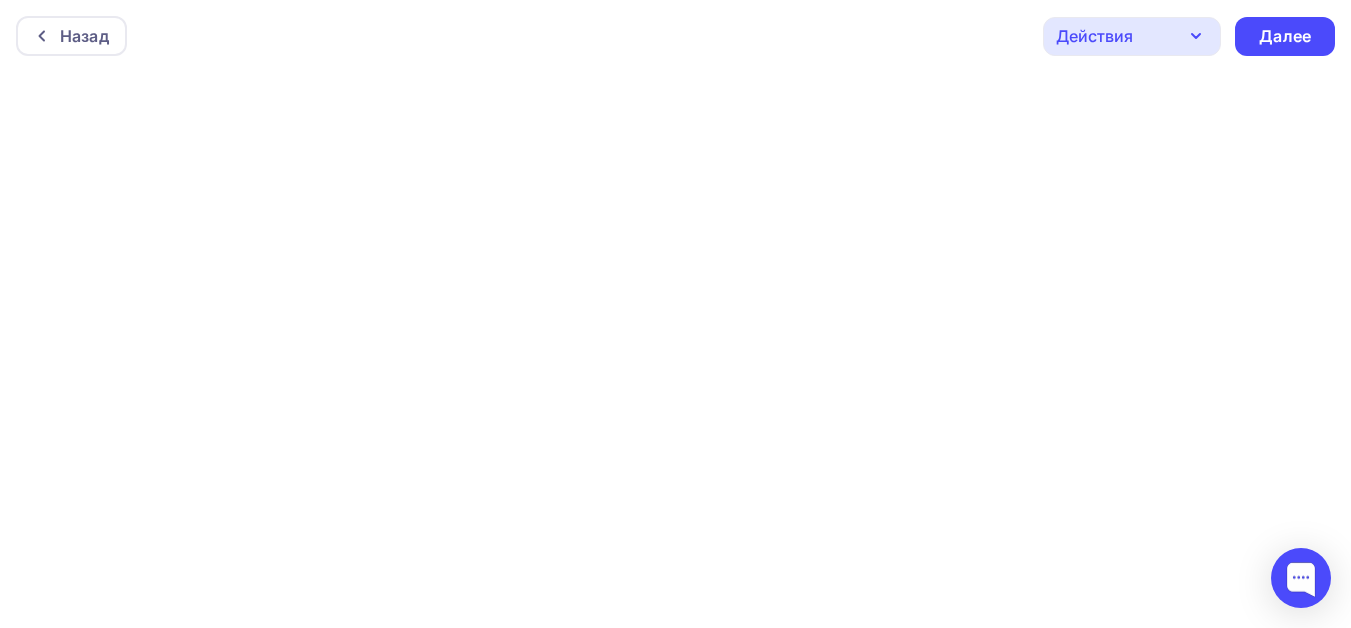 scroll, scrollTop: 5, scrollLeft: 0, axis: vertical 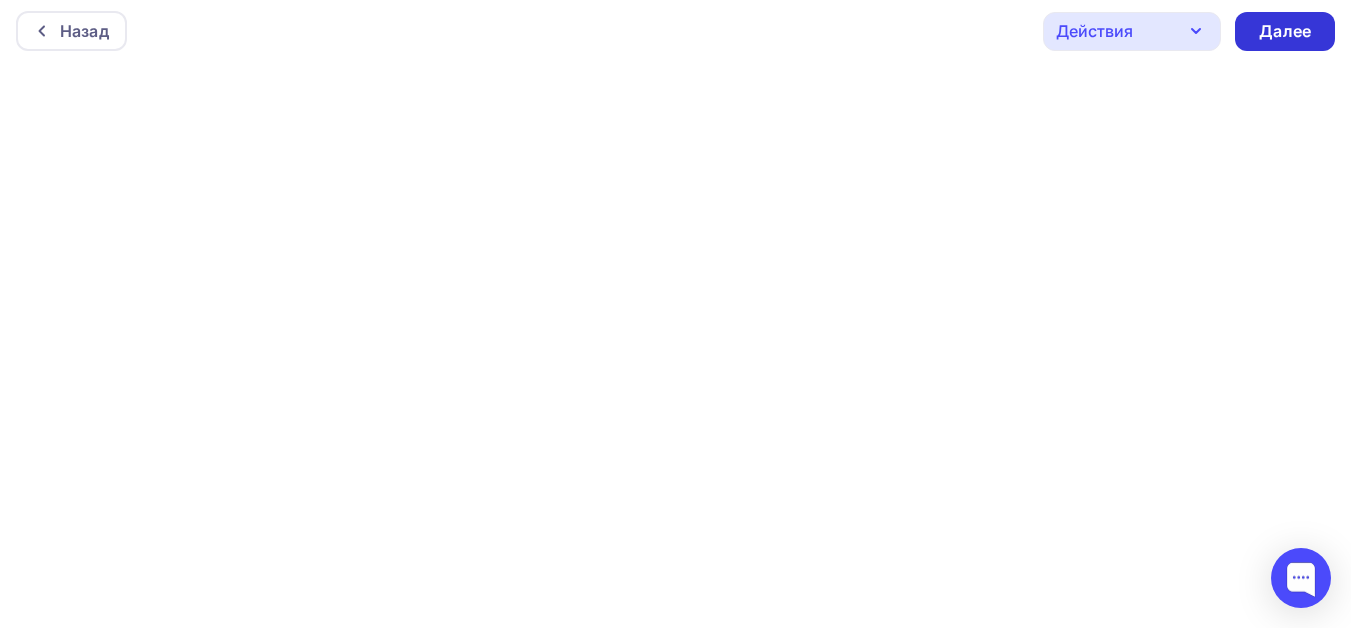 click on "Далее" at bounding box center [1285, 31] 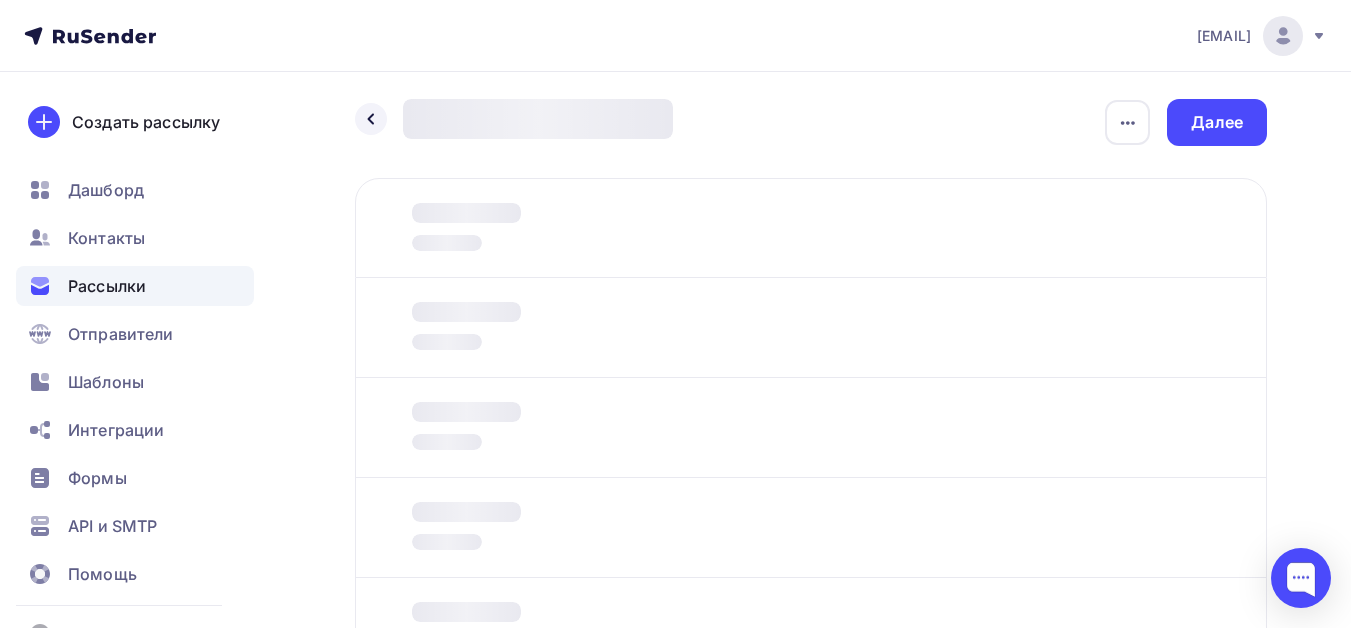 scroll, scrollTop: 0, scrollLeft: 0, axis: both 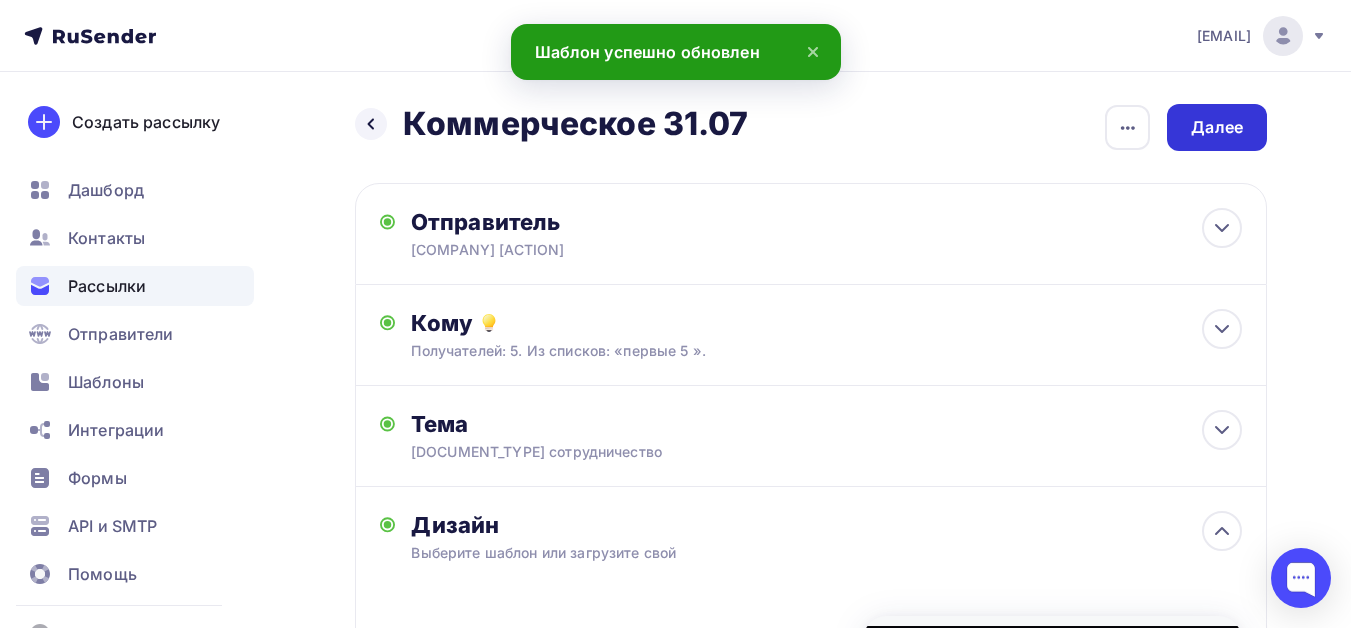 click on "Далее" at bounding box center (1217, 127) 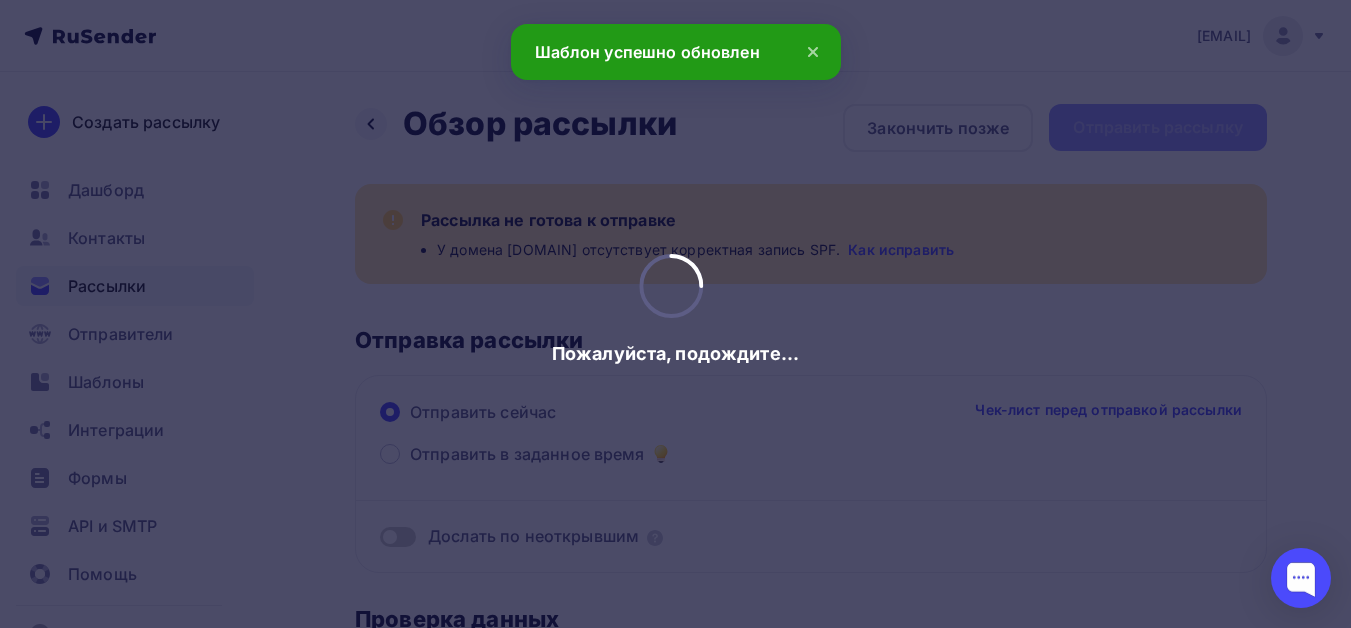 scroll, scrollTop: 0, scrollLeft: 0, axis: both 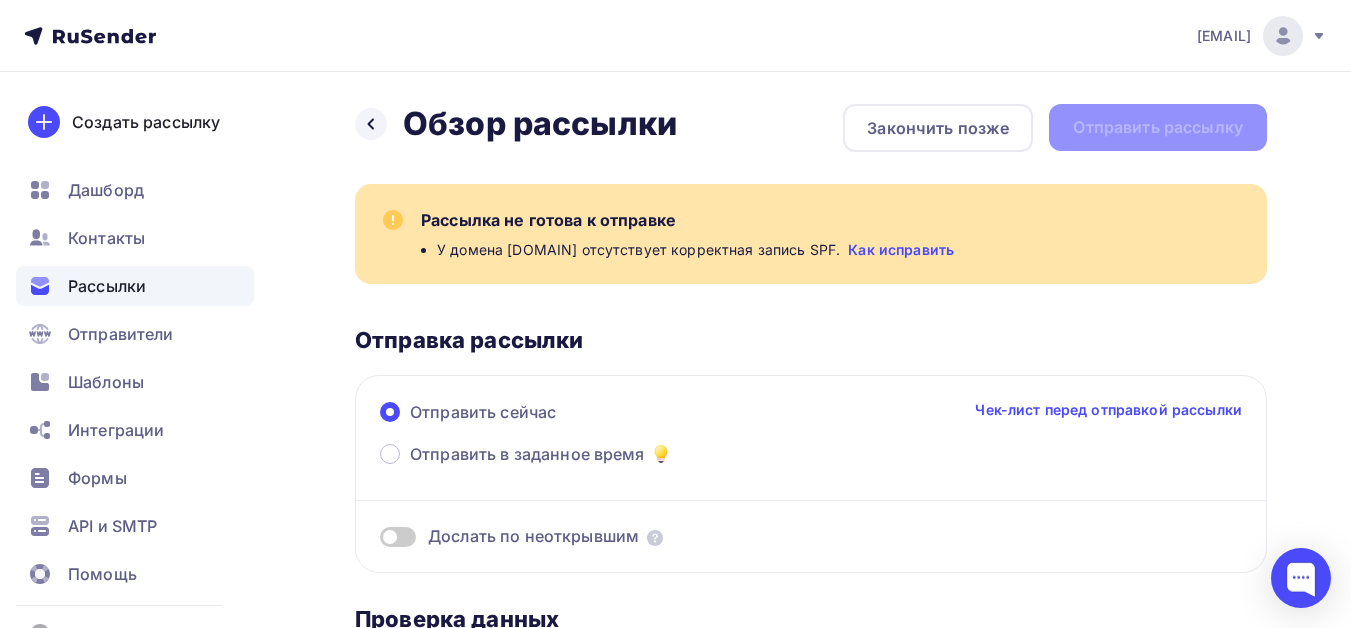 drag, startPoint x: 803, startPoint y: 245, endPoint x: 827, endPoint y: 248, distance: 24.186773 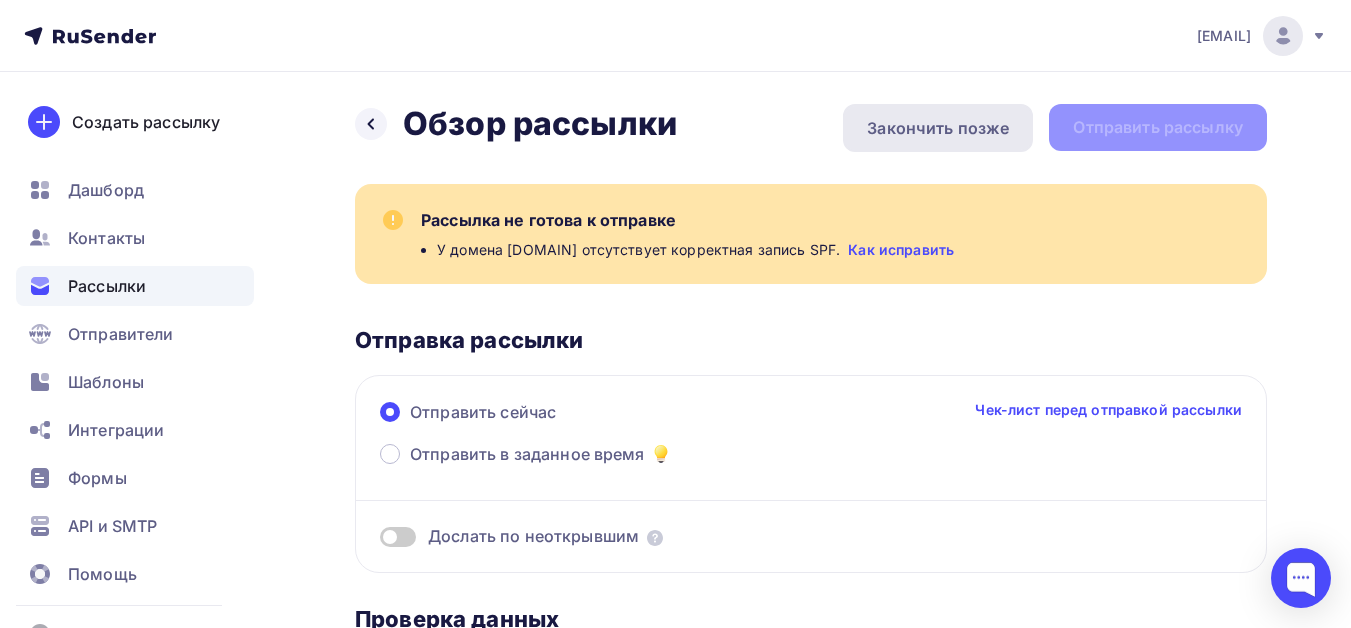 click on "Закончить позже" at bounding box center [938, 128] 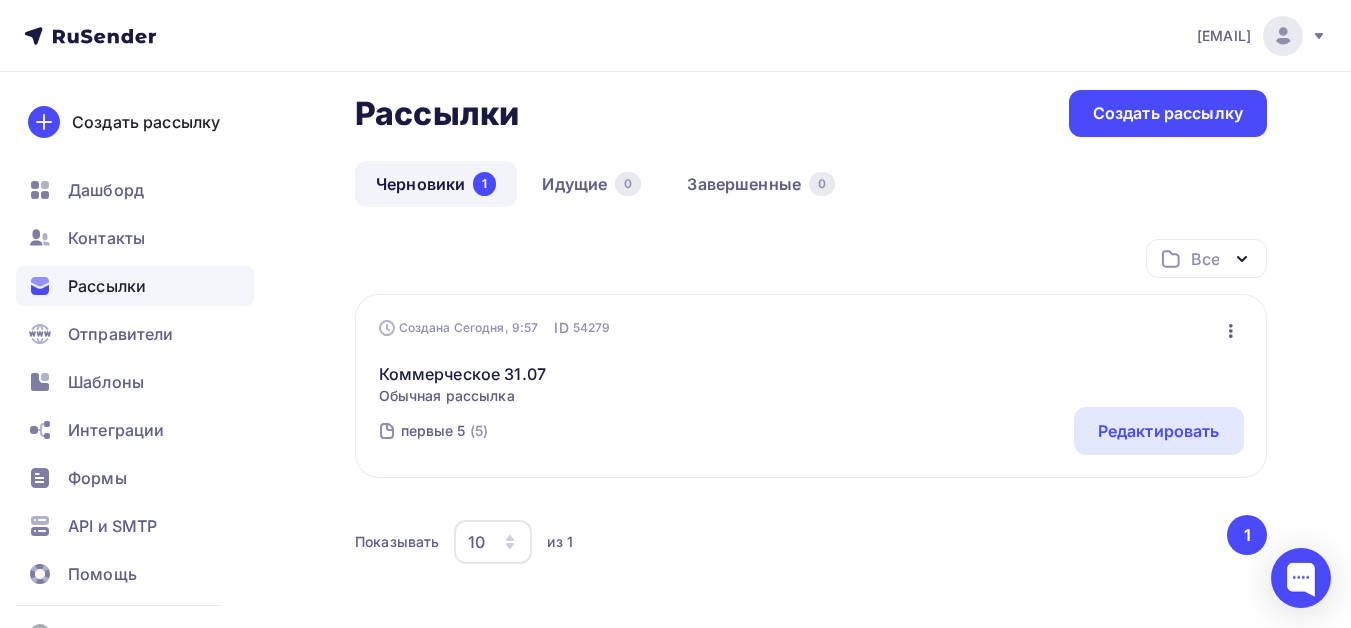 scroll, scrollTop: 105, scrollLeft: 0, axis: vertical 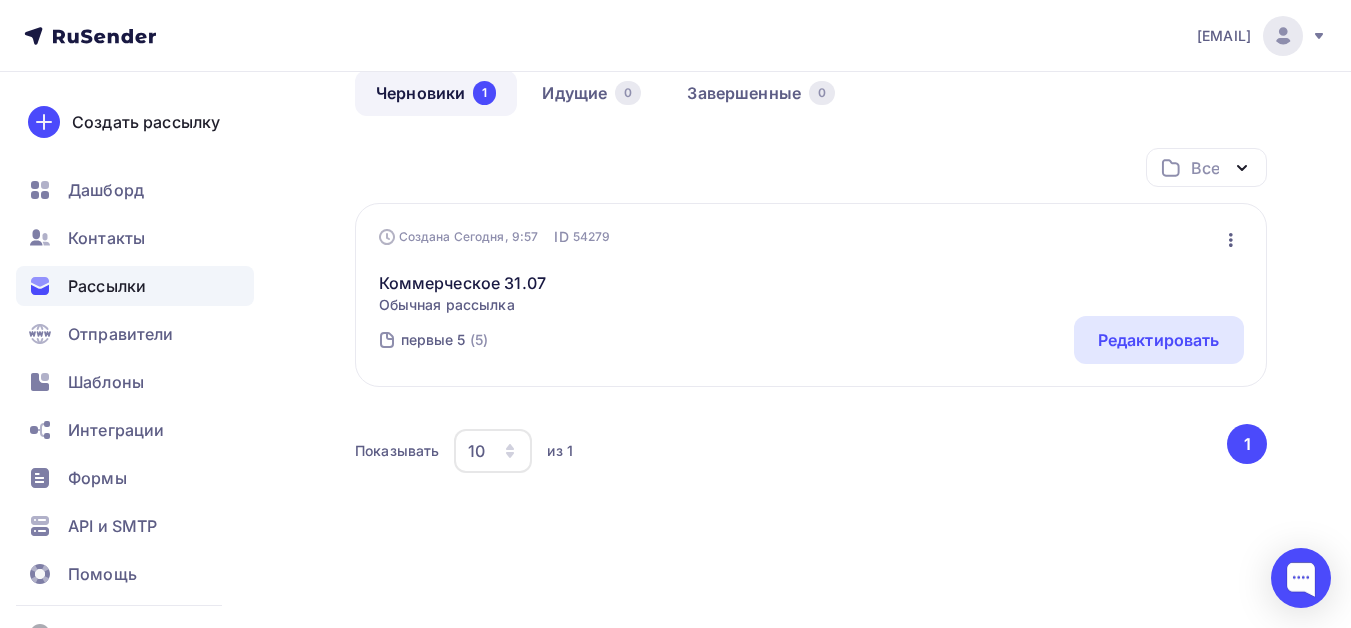 click 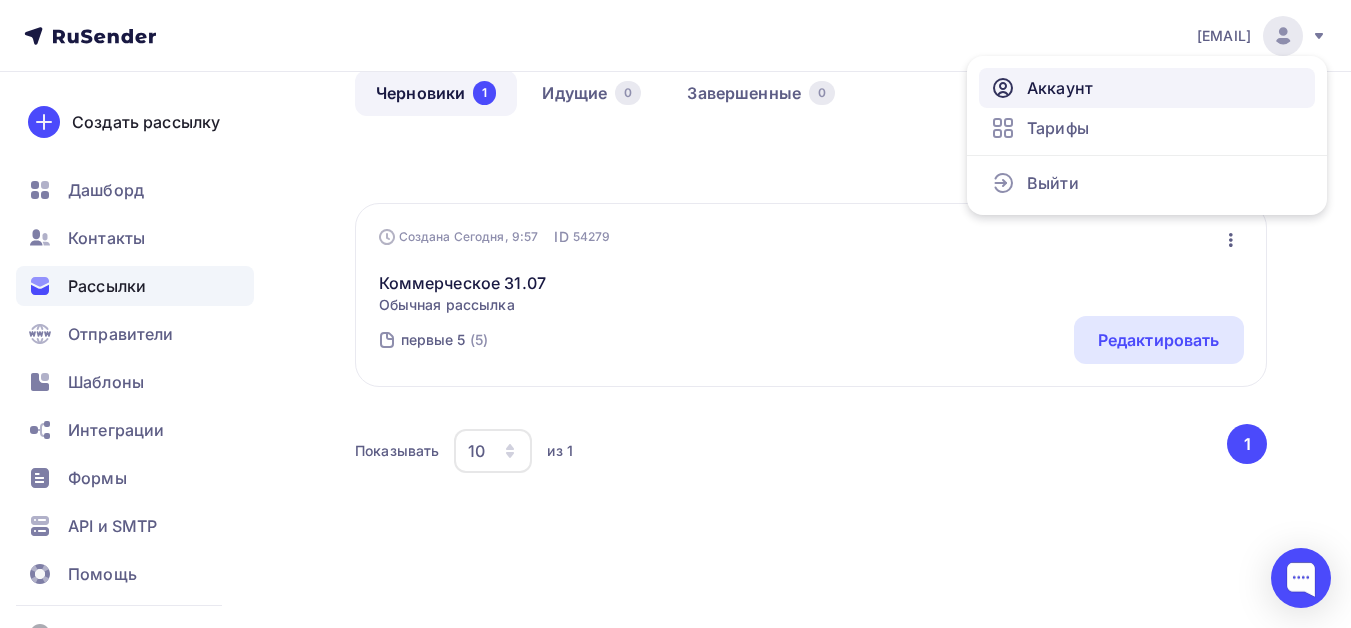 click on "Аккаунт" at bounding box center (1060, 88) 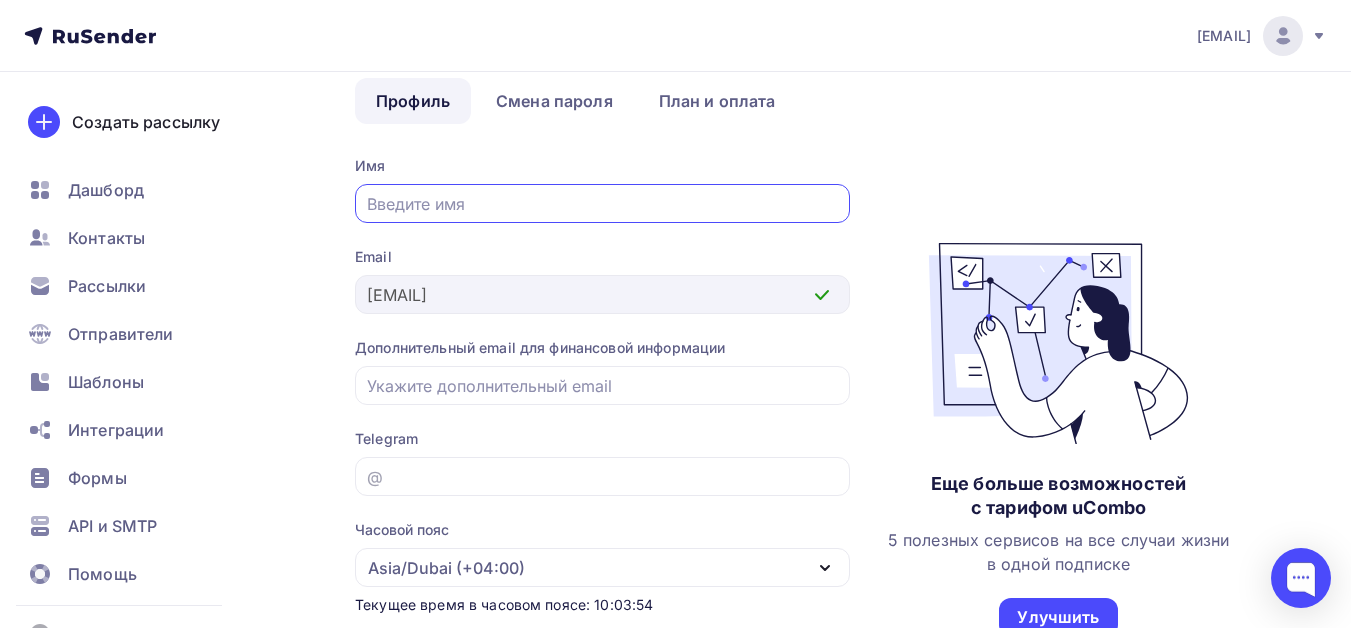 scroll, scrollTop: 0, scrollLeft: 0, axis: both 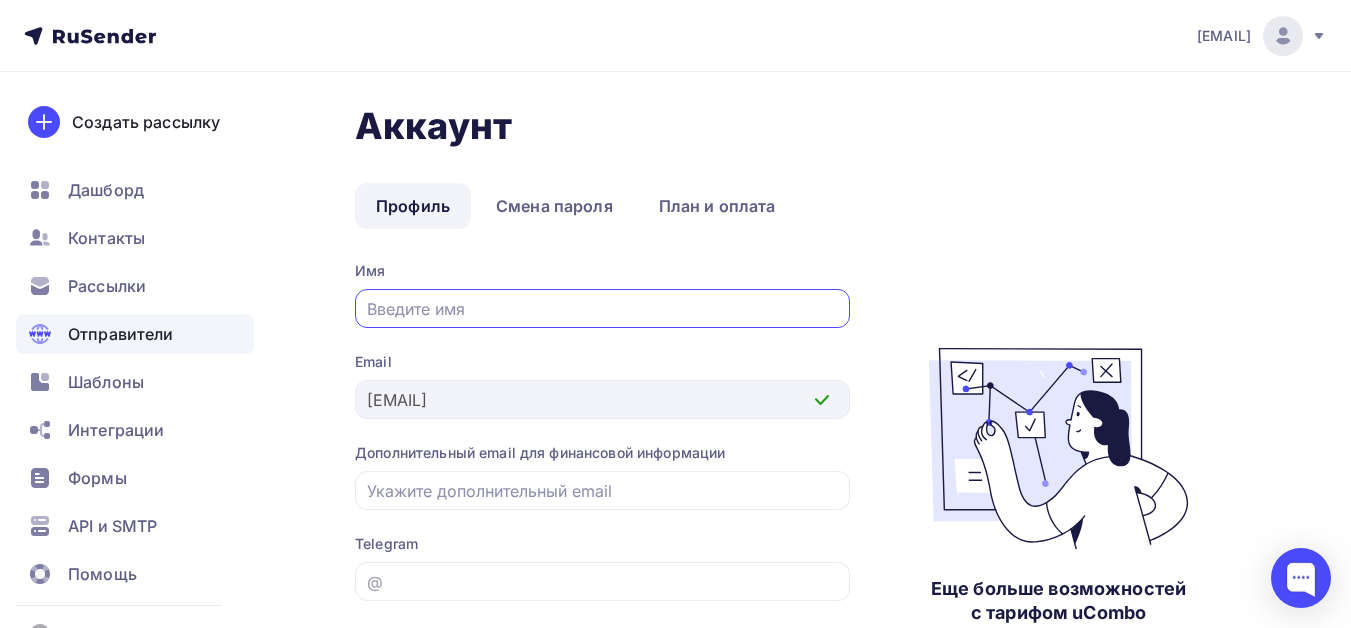 click on "Отправители" at bounding box center [121, 334] 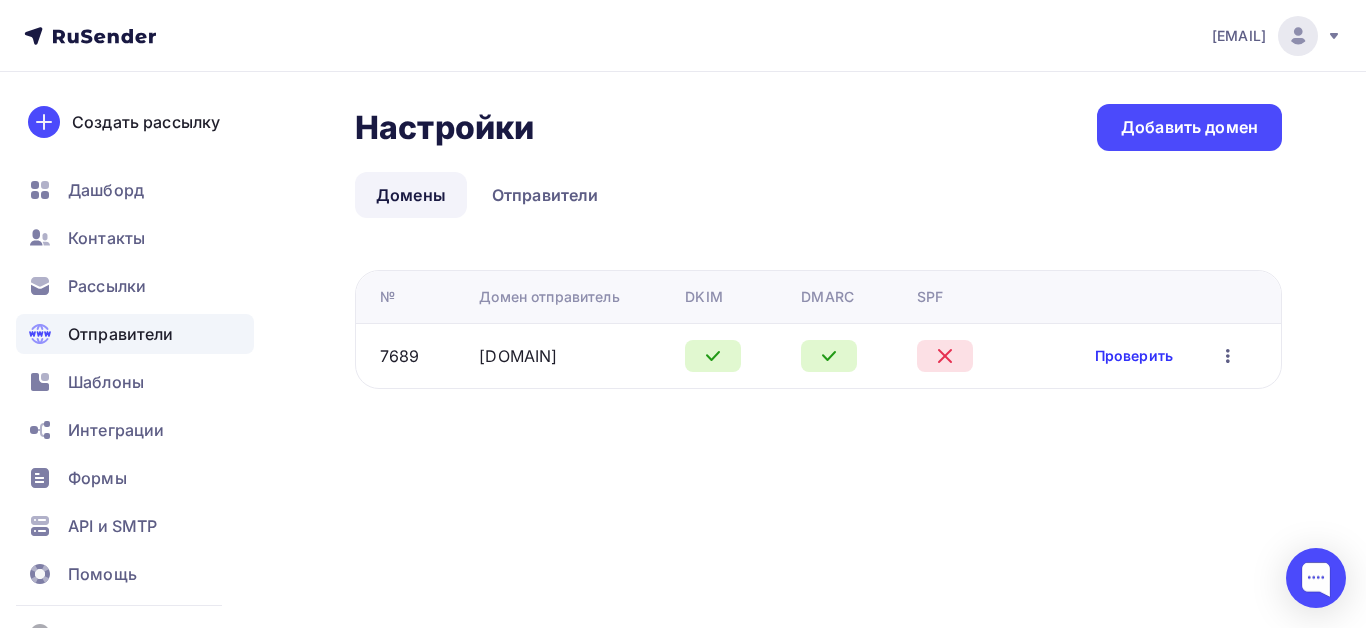 click on "Проверить" at bounding box center (1134, 356) 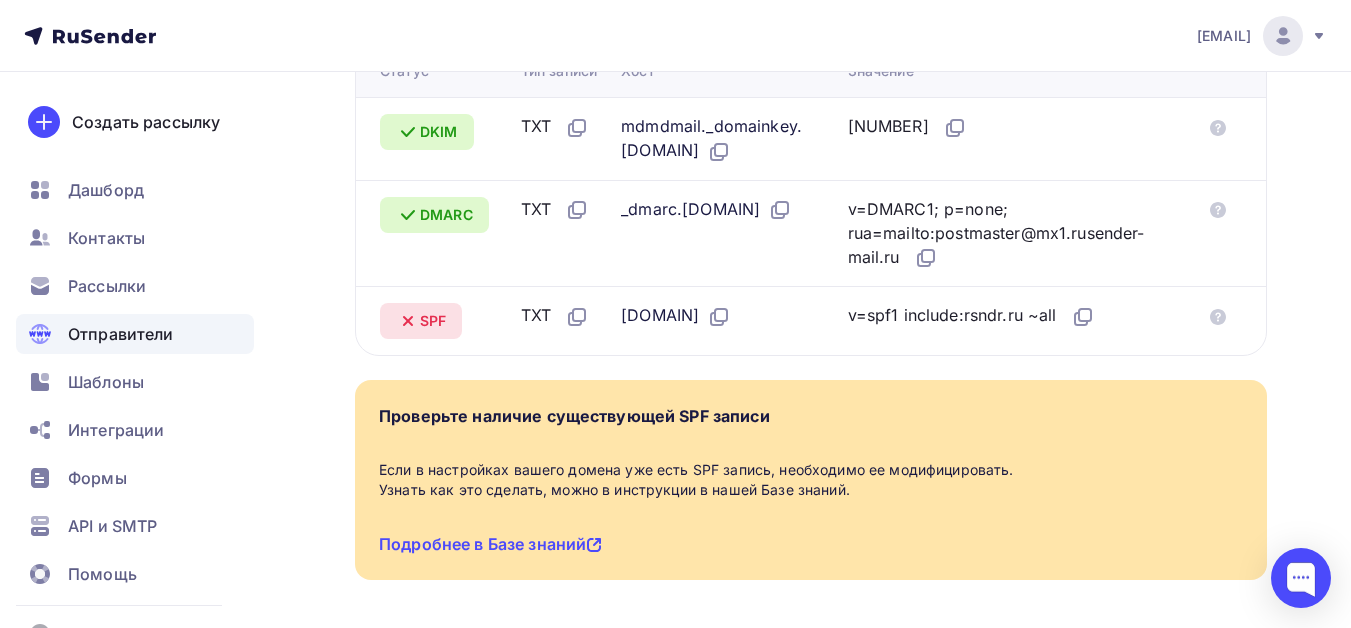 scroll, scrollTop: 330, scrollLeft: 0, axis: vertical 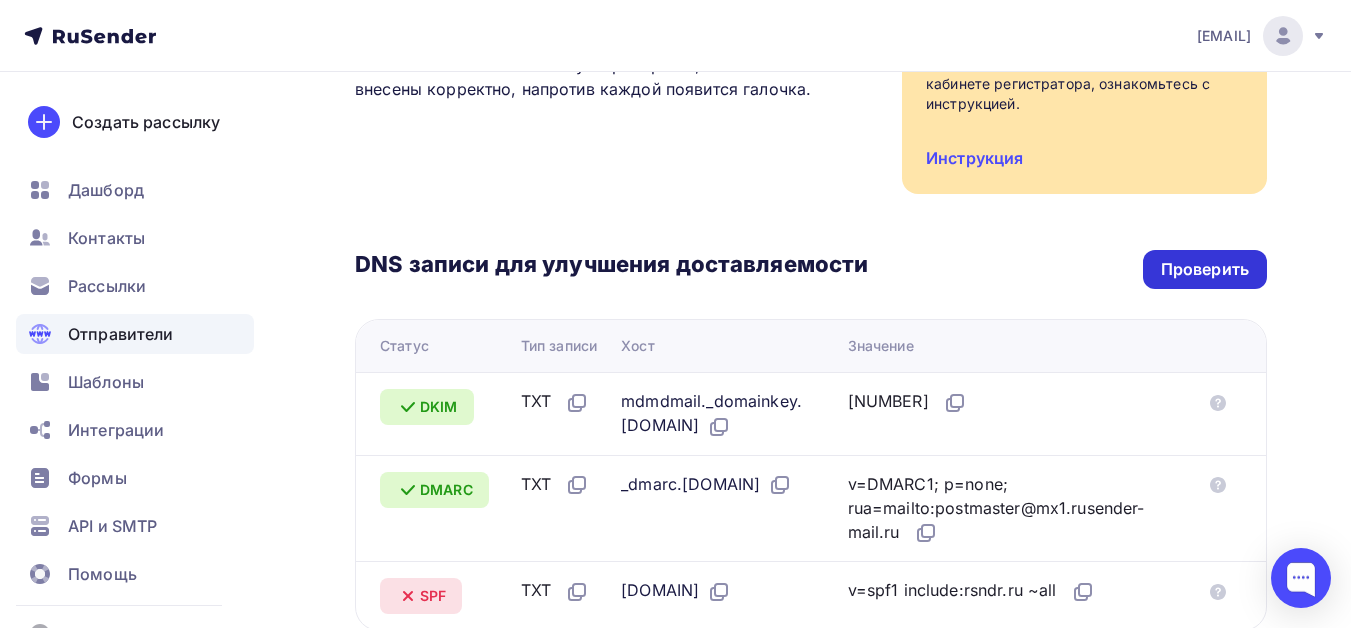 click on "Проверить" at bounding box center (1205, 269) 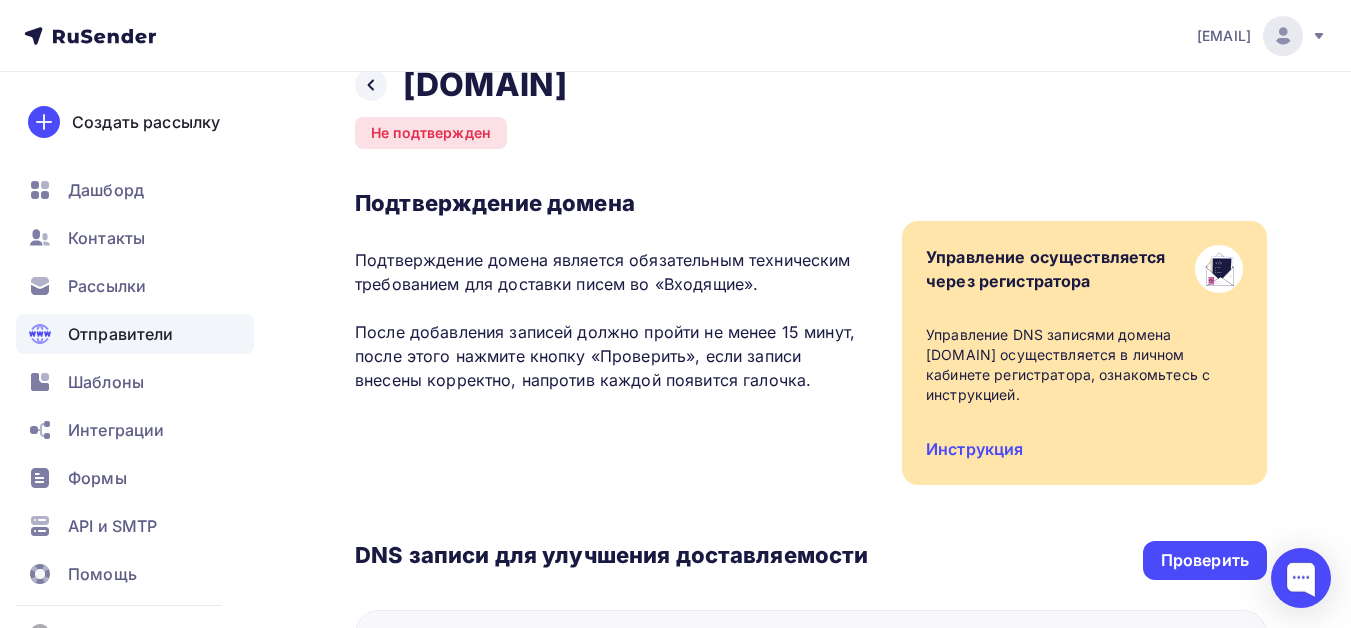 scroll, scrollTop: 0, scrollLeft: 0, axis: both 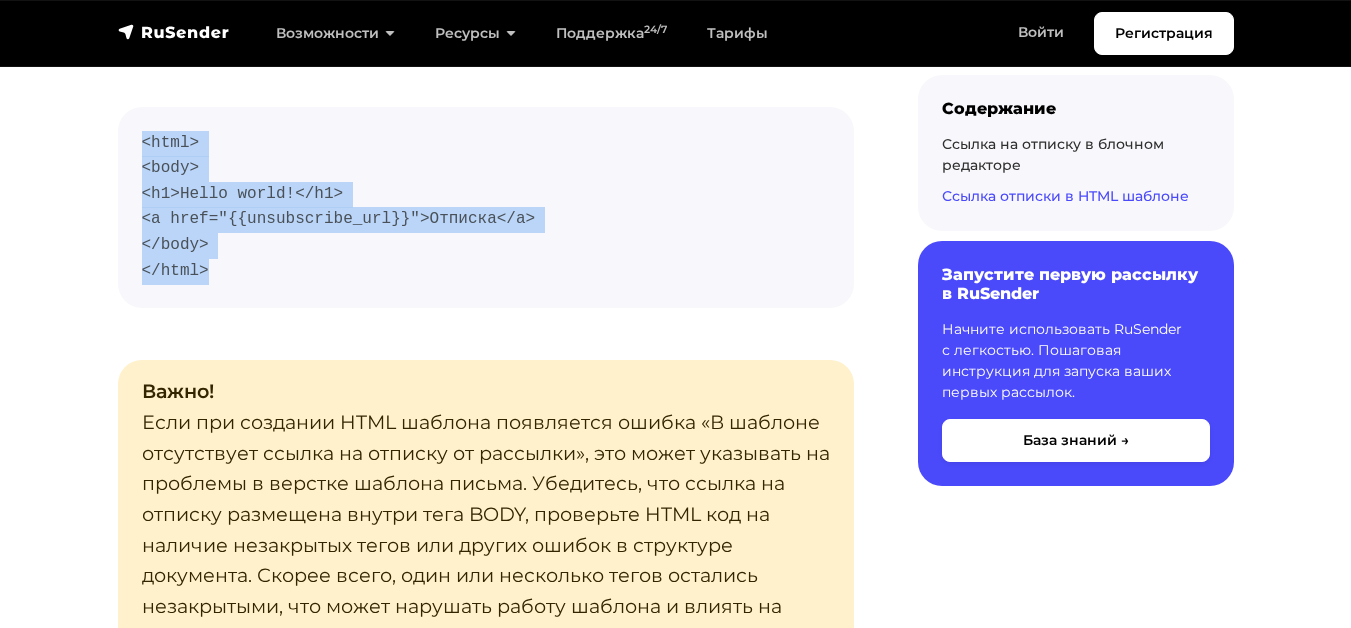 drag, startPoint x: 283, startPoint y: 277, endPoint x: 125, endPoint y: 131, distance: 215.12787 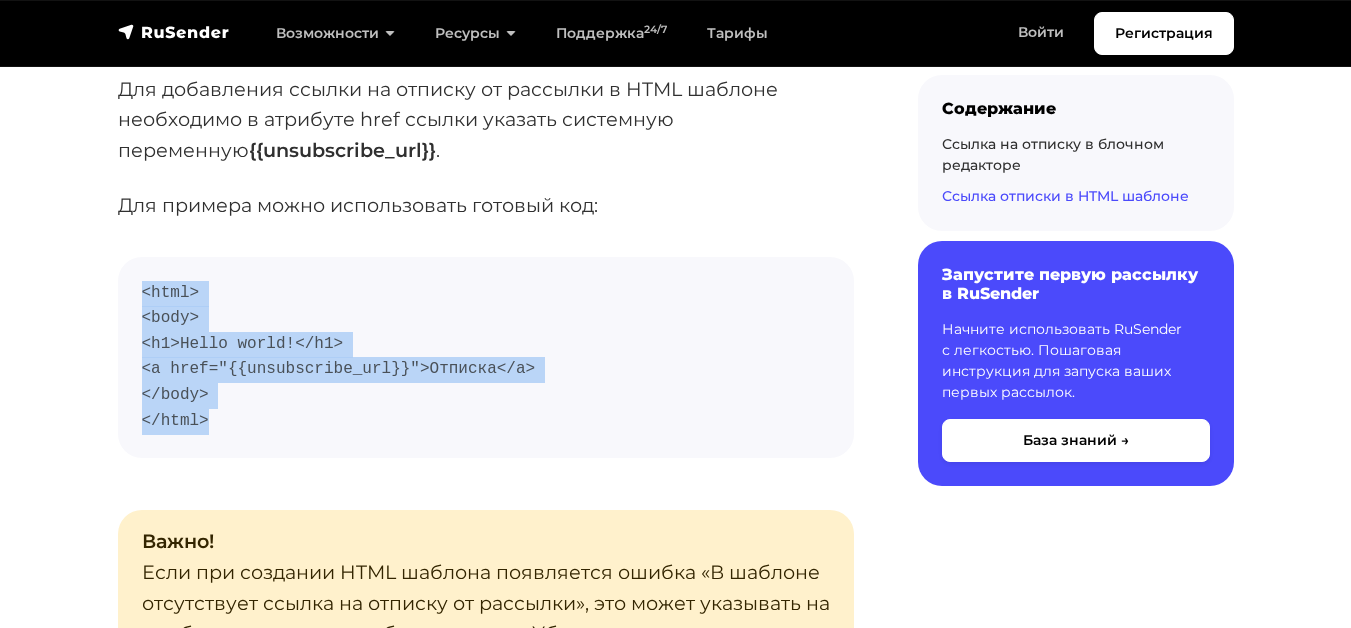 scroll, scrollTop: 3100, scrollLeft: 0, axis: vertical 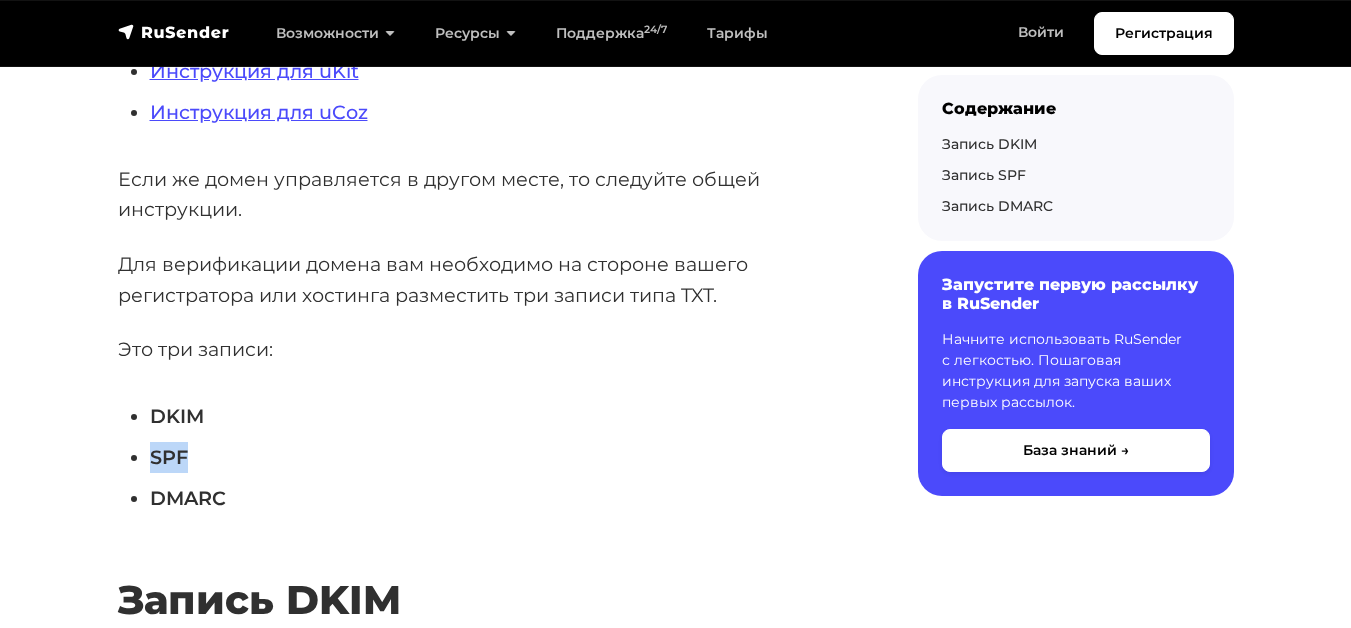 drag, startPoint x: 140, startPoint y: 454, endPoint x: 220, endPoint y: 455, distance: 80.00625 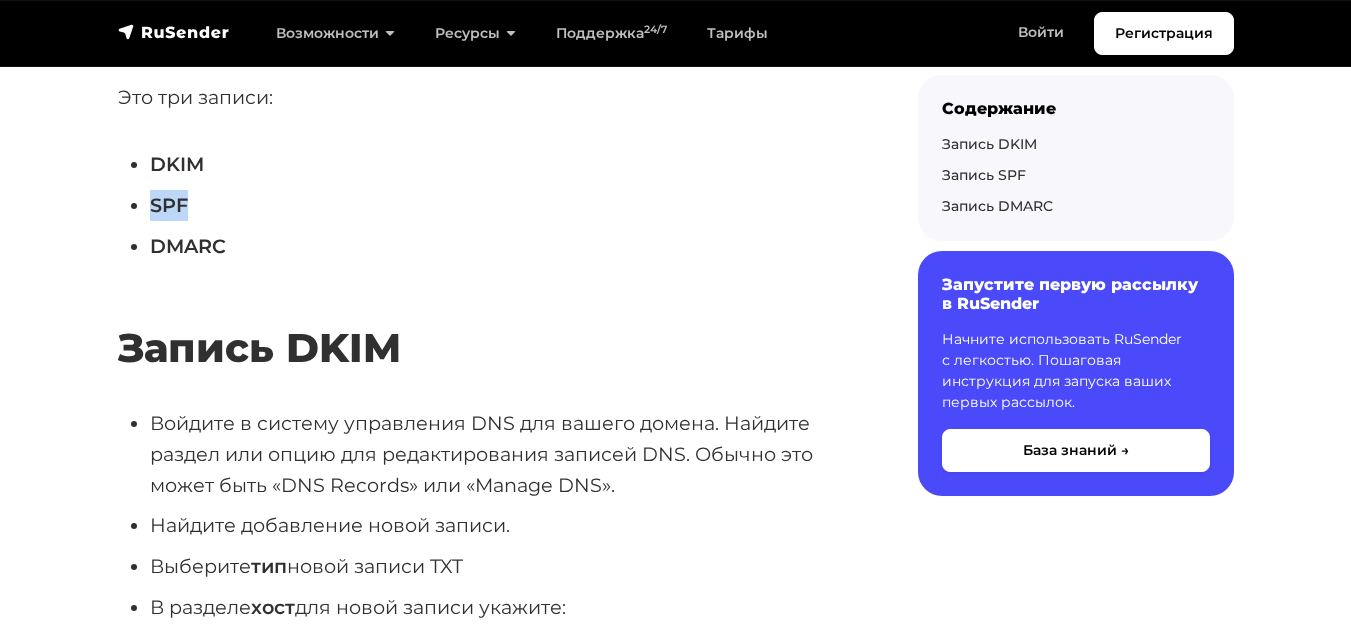 scroll, scrollTop: 1300, scrollLeft: 0, axis: vertical 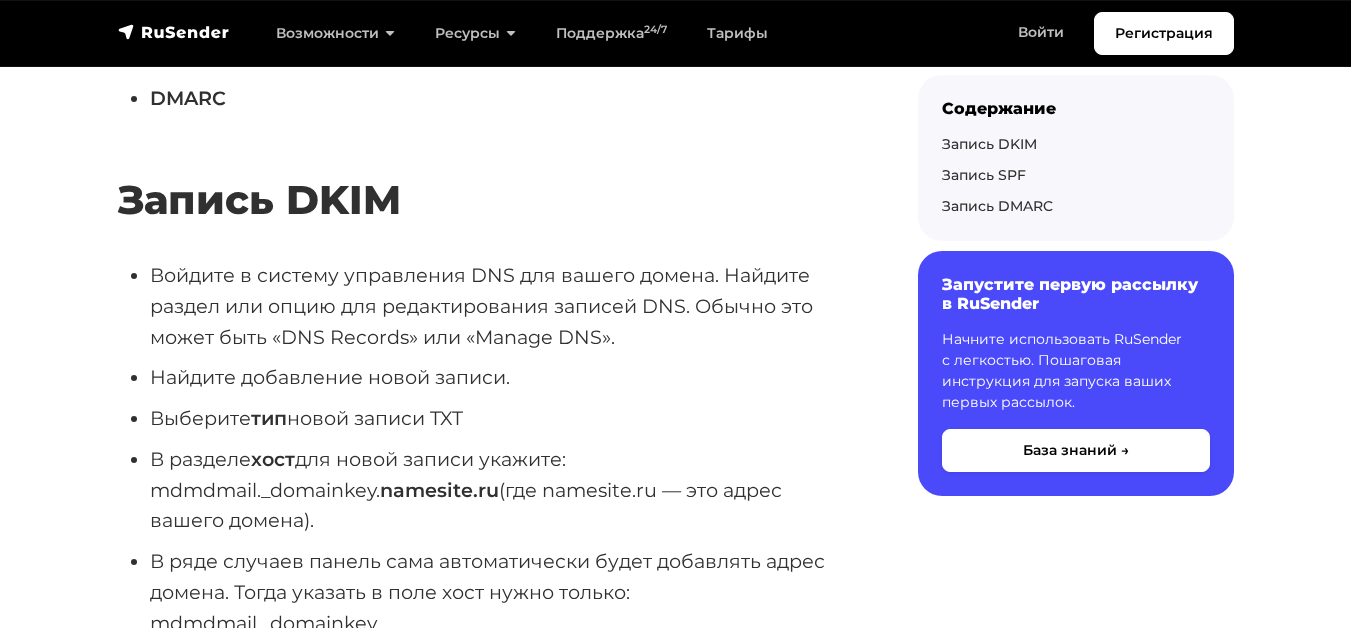 click on "Найдите добавление новой записи." at bounding box center [502, 377] 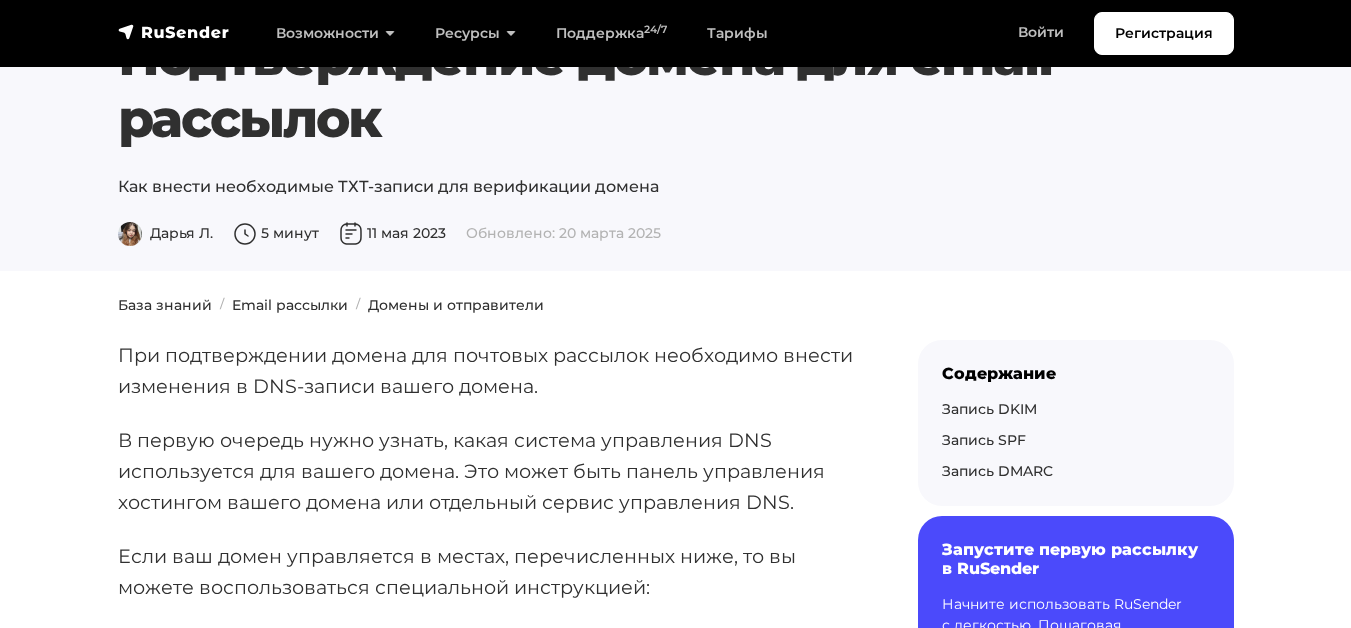 scroll, scrollTop: 0, scrollLeft: 0, axis: both 